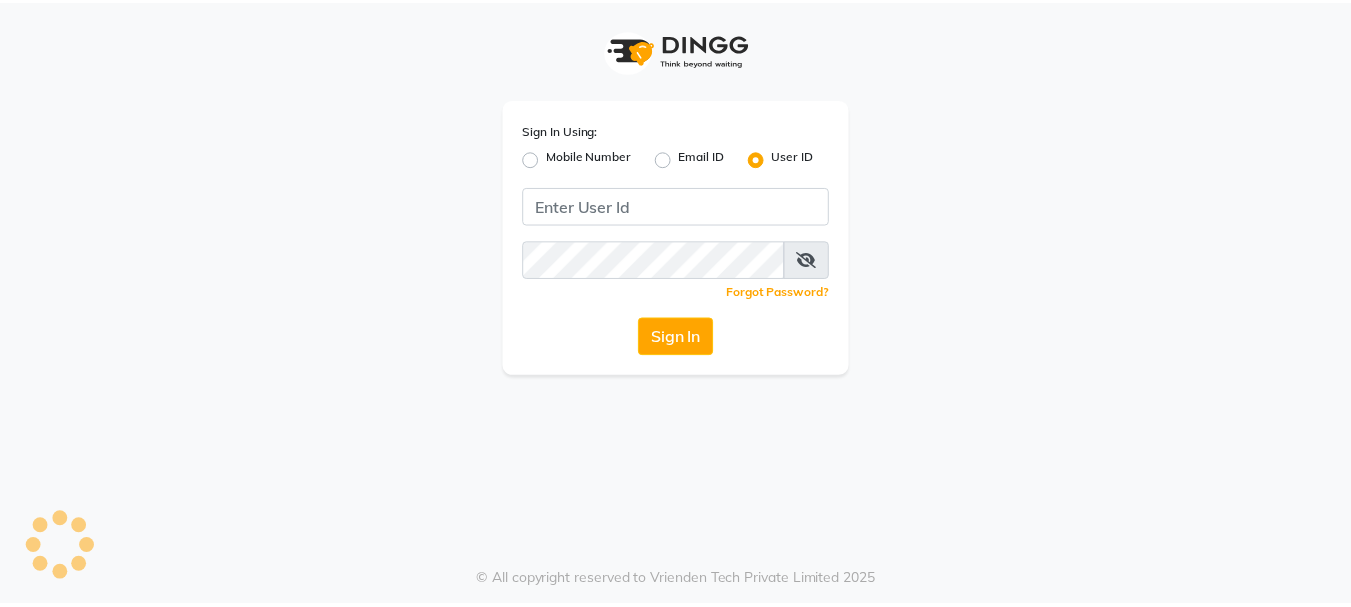 scroll, scrollTop: 0, scrollLeft: 0, axis: both 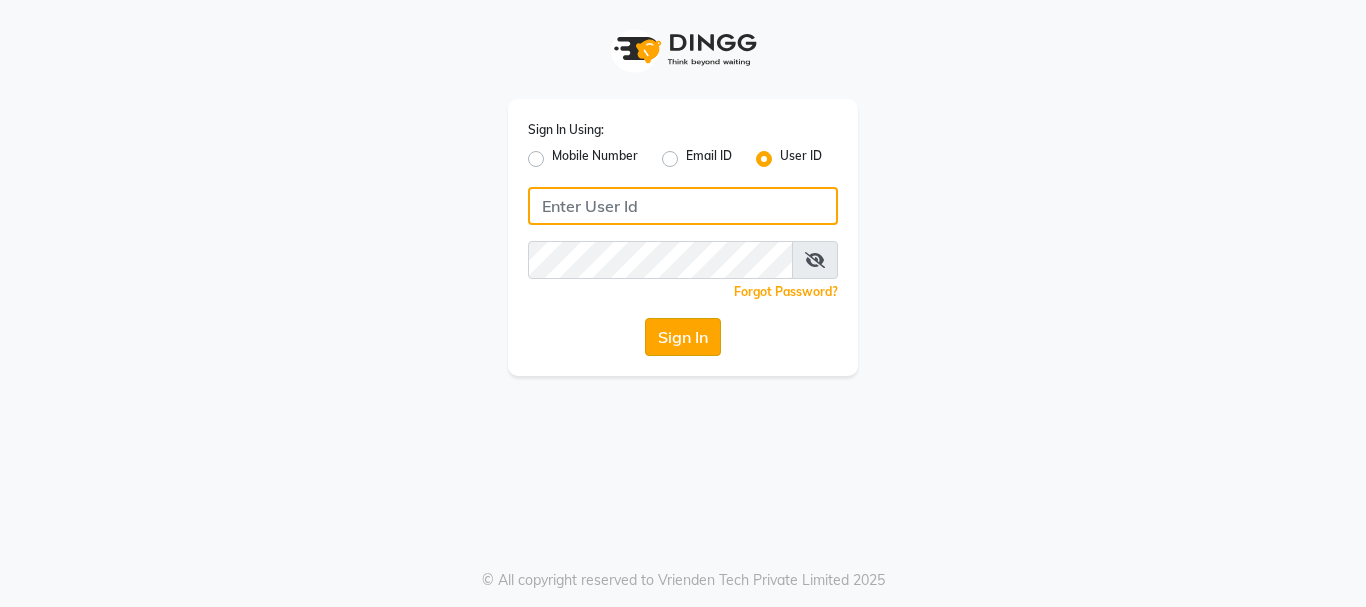 type on "E1949-12" 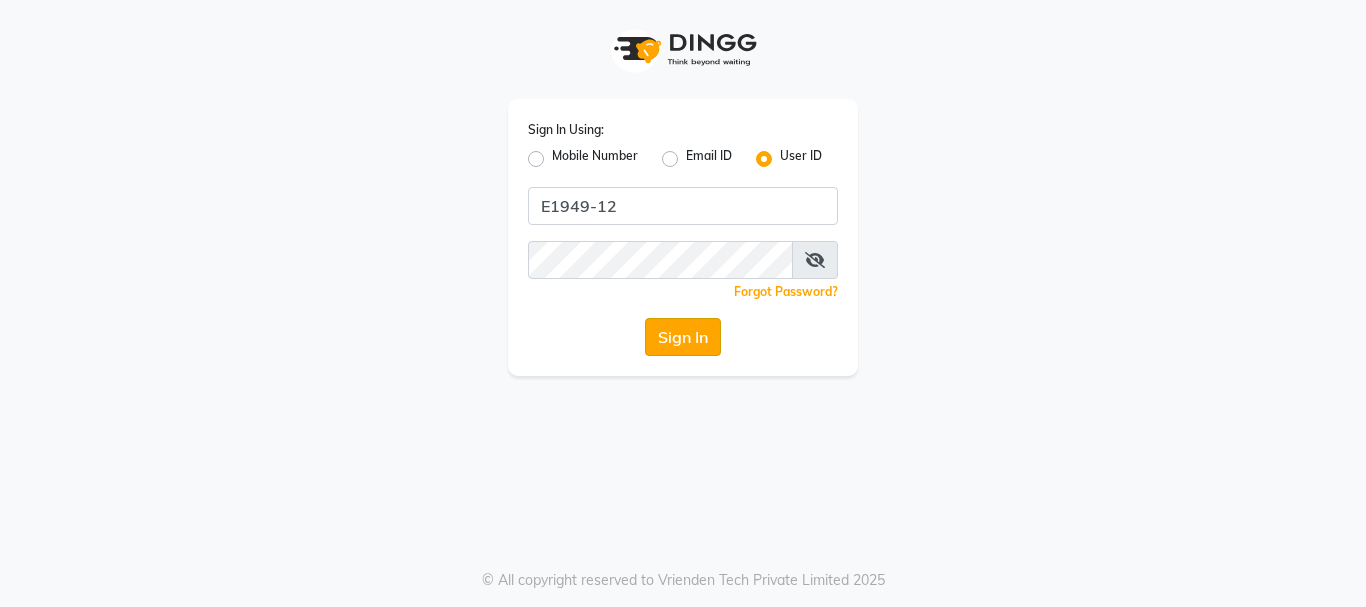 click on "Sign In" 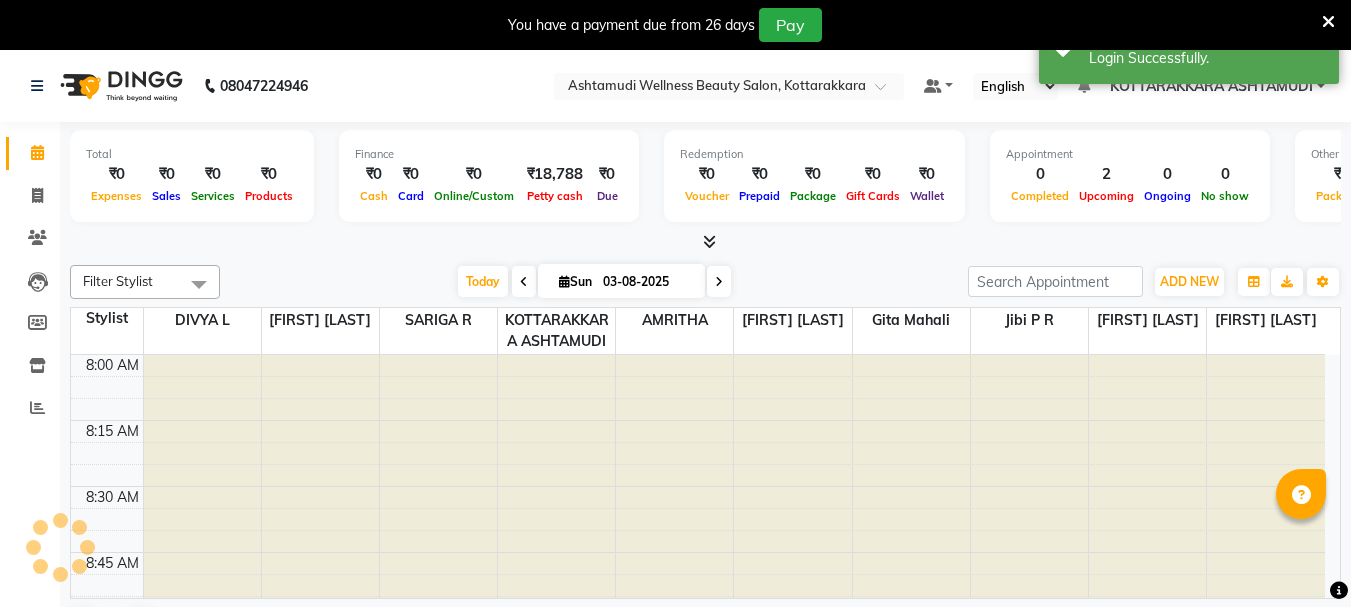 scroll, scrollTop: 0, scrollLeft: 0, axis: both 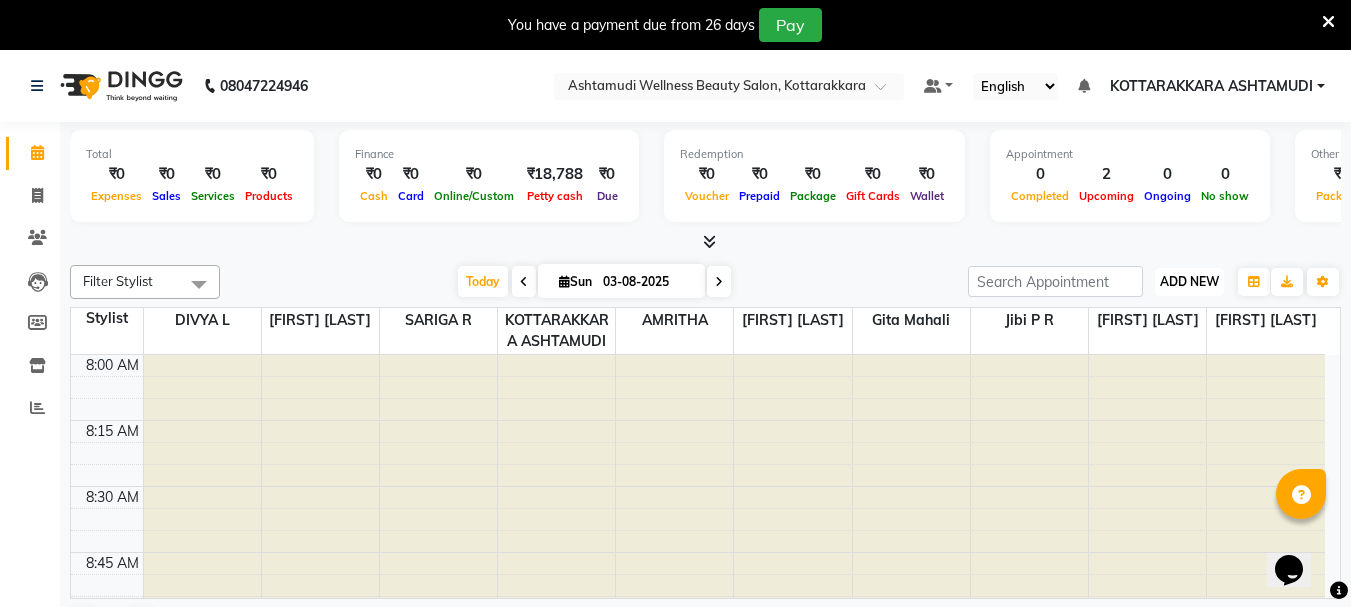 click on "ADD NEW" at bounding box center [1189, 281] 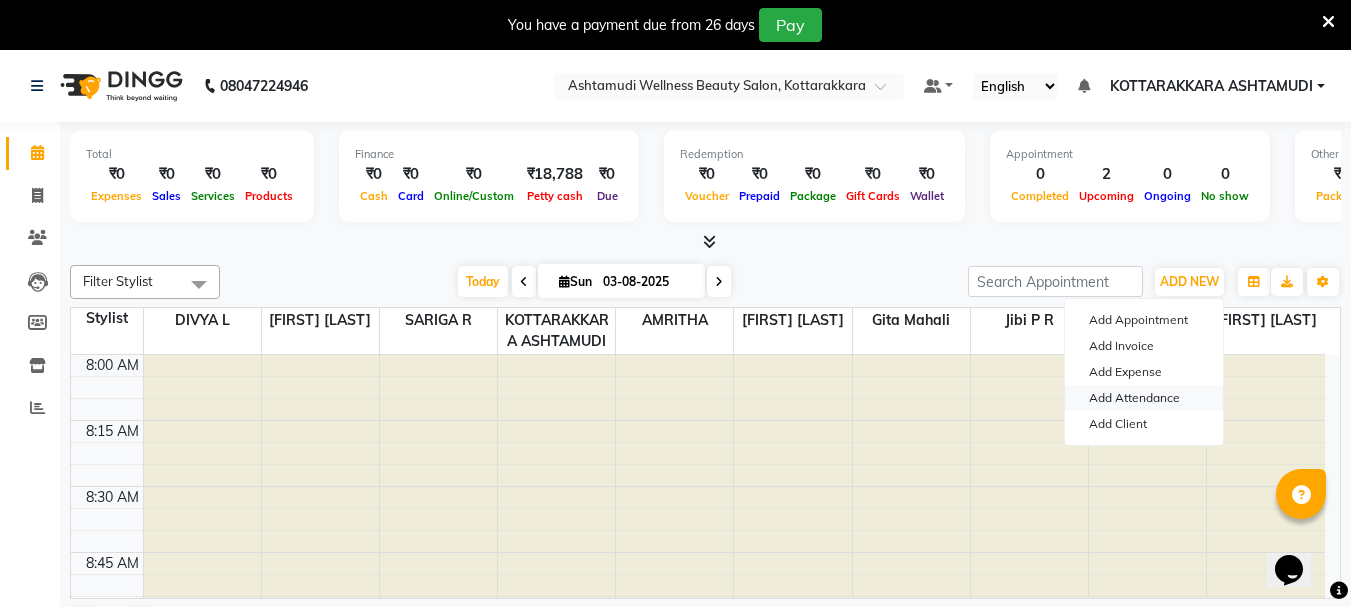 click on "Add Attendance" at bounding box center (1144, 398) 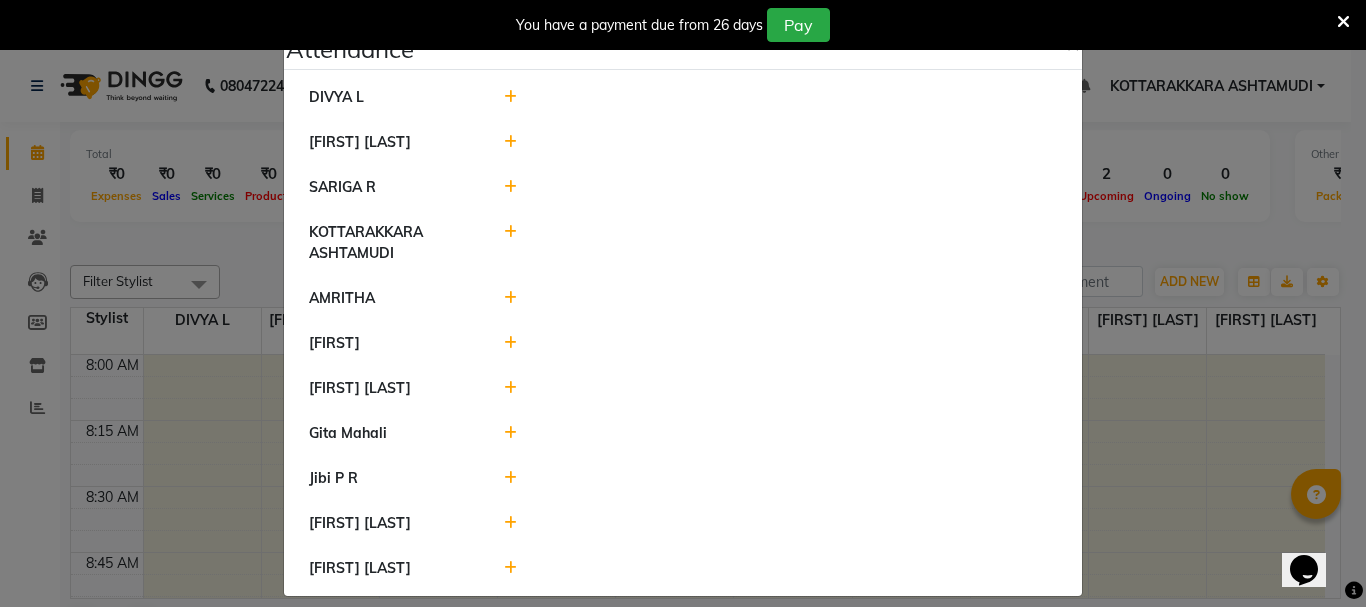 click 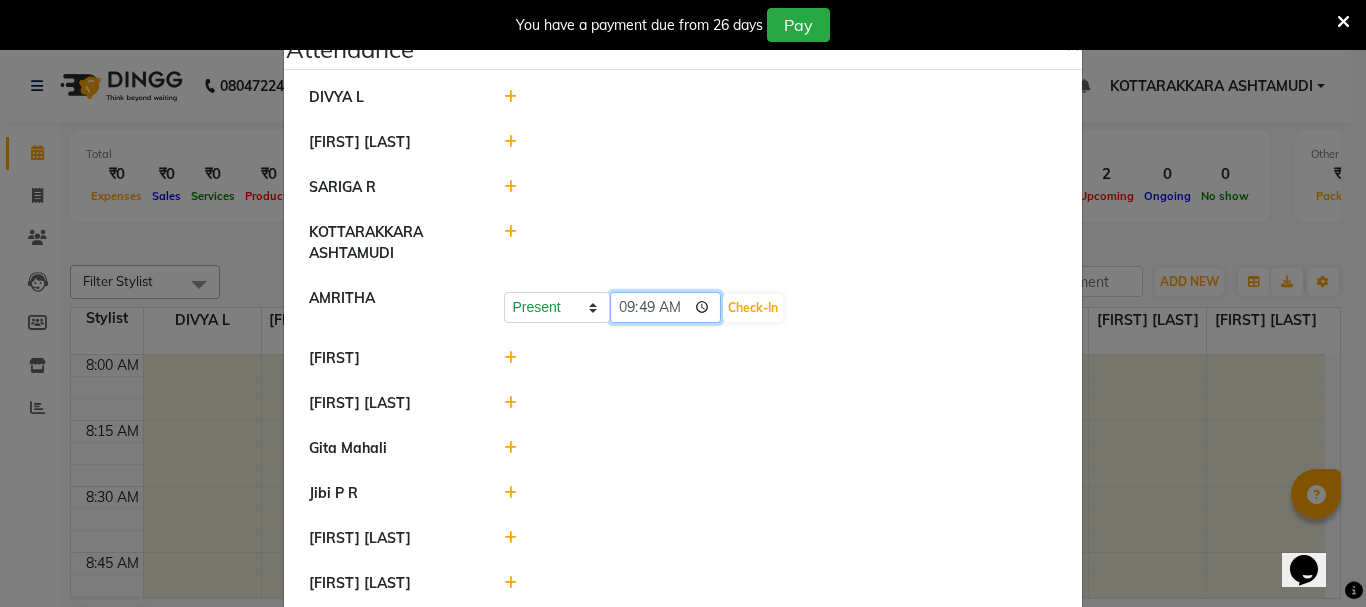 click on "09:49" 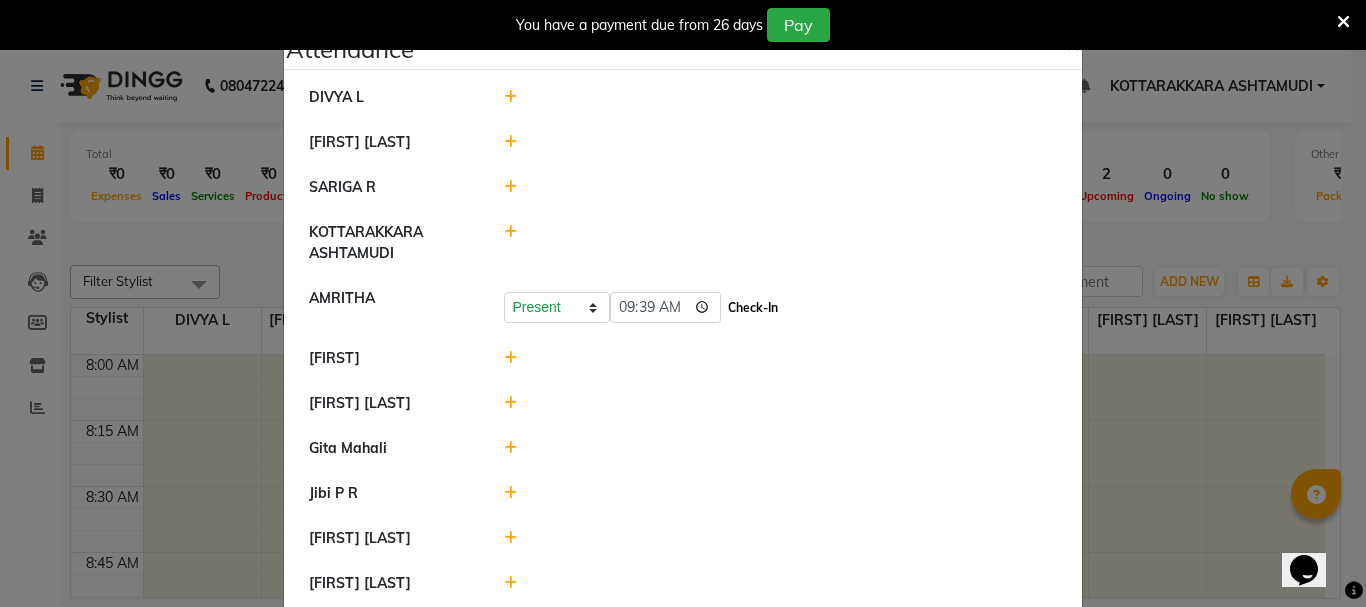 type on "09:39" 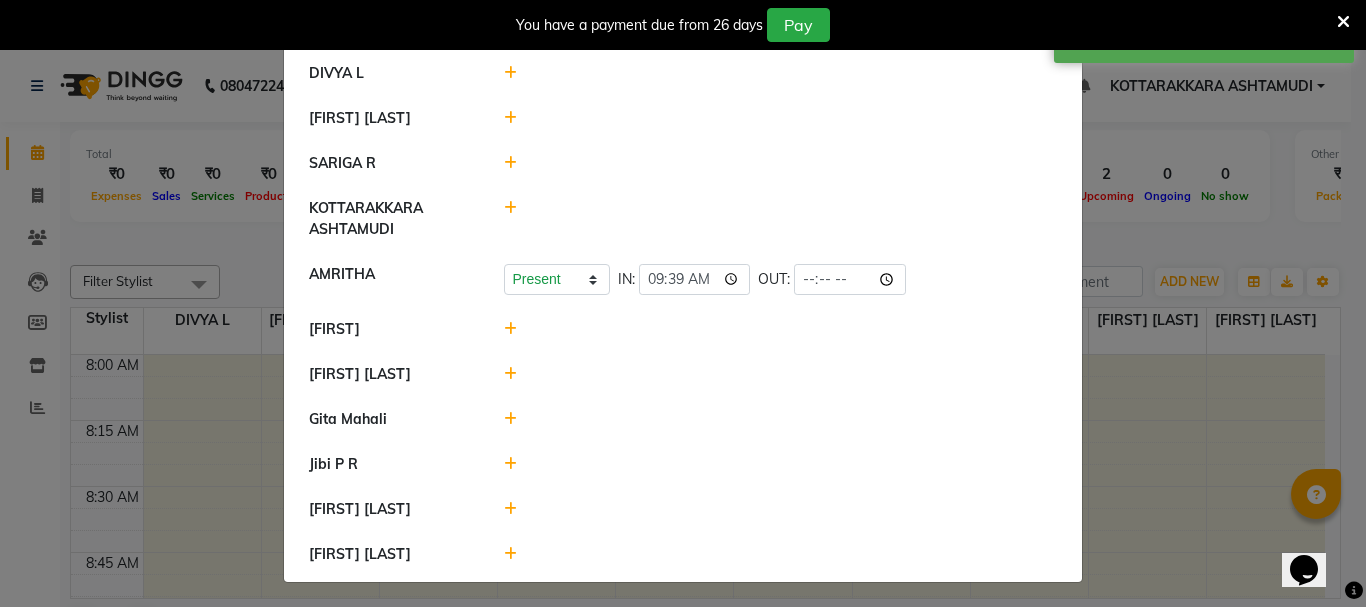 scroll, scrollTop: 0, scrollLeft: 0, axis: both 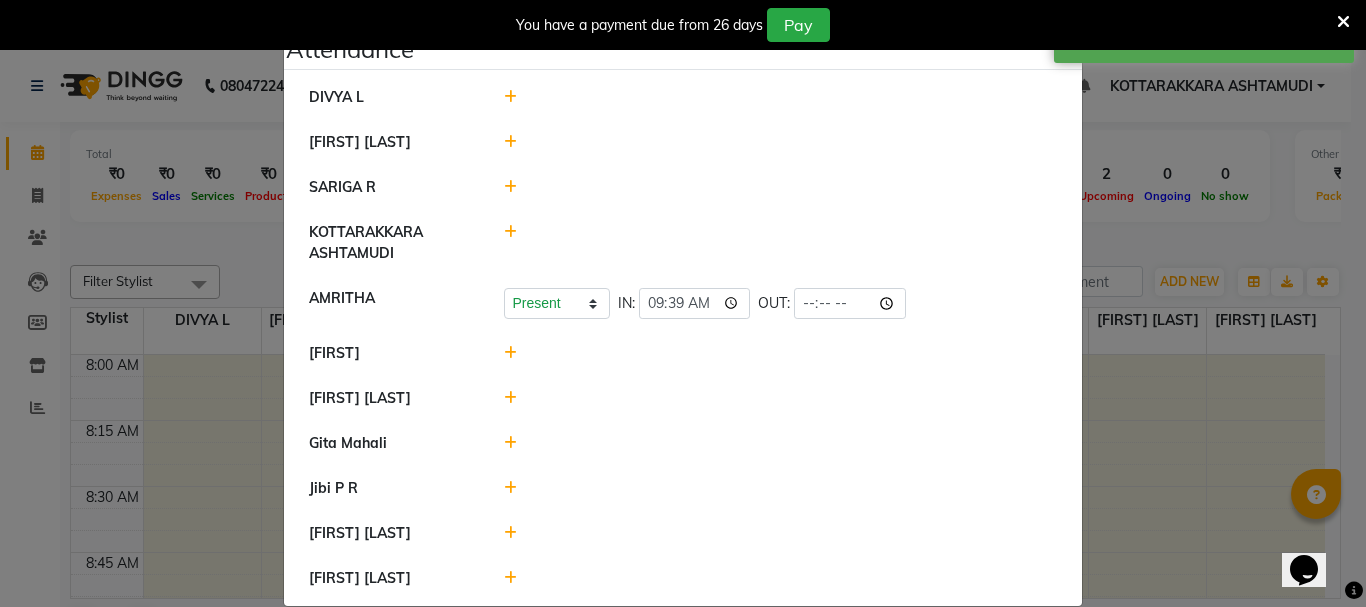 click 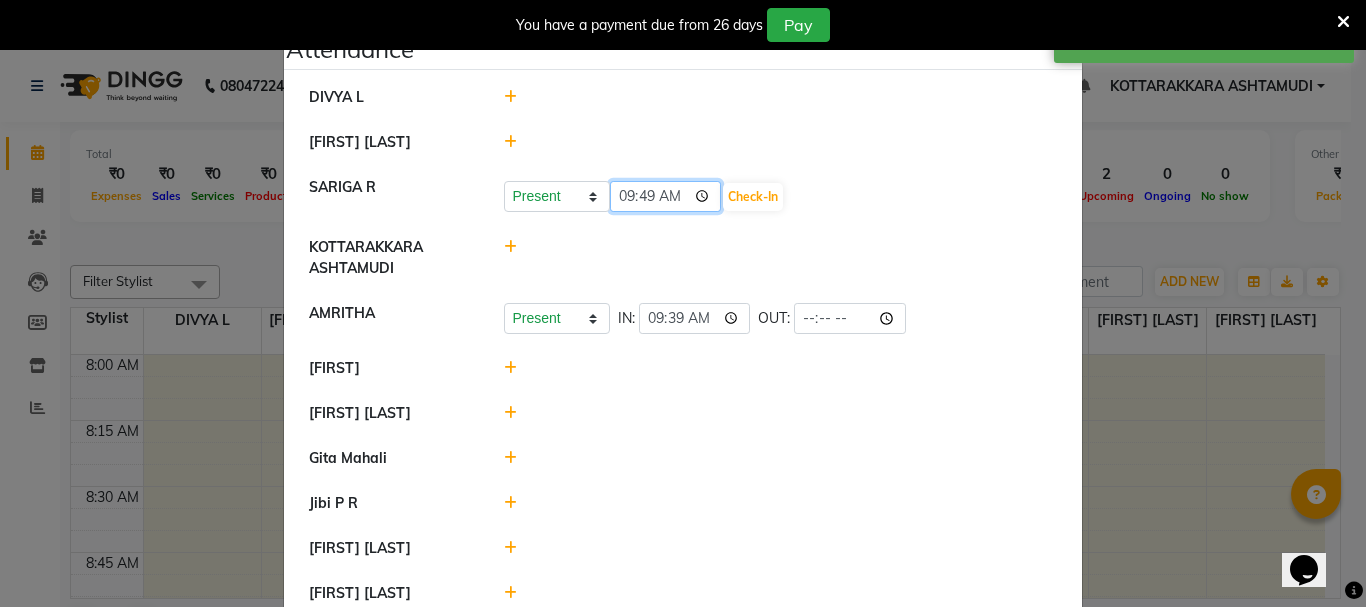 click on "09:49" 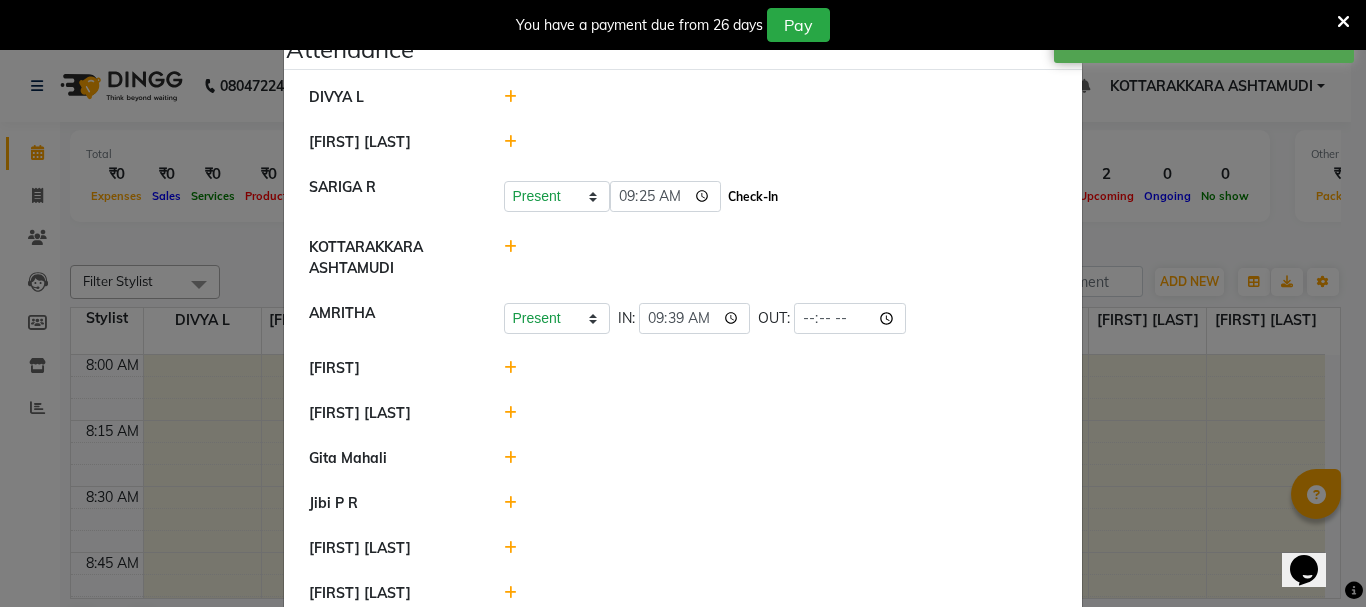 type on "09:25" 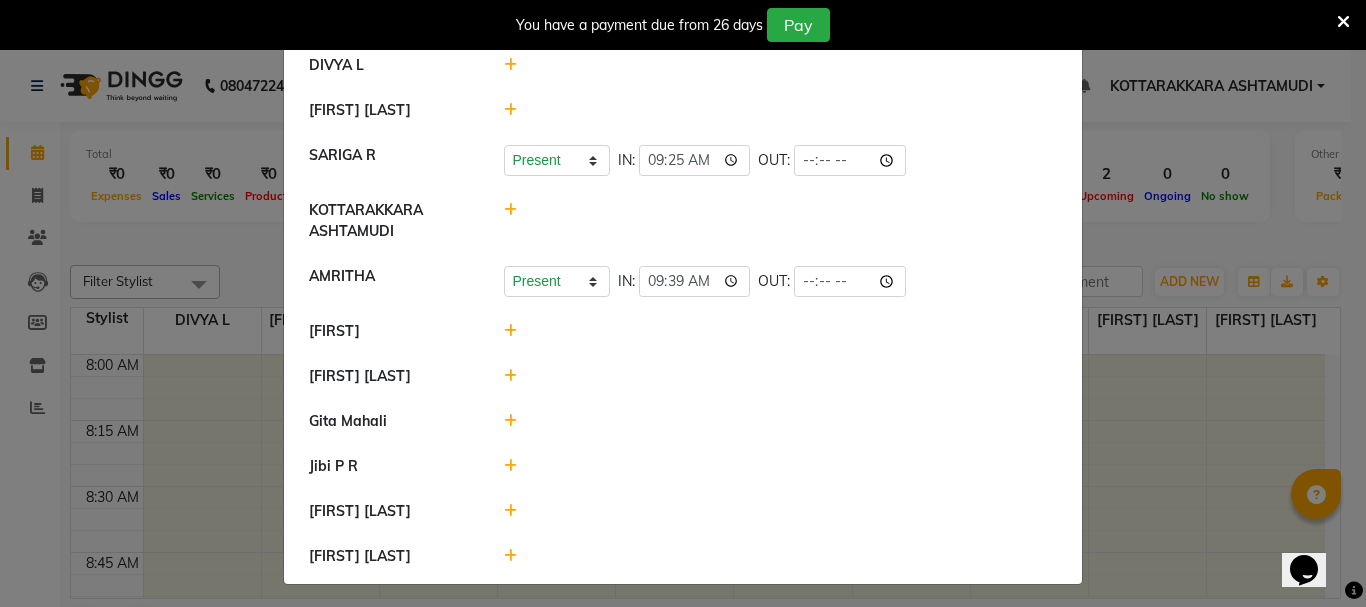 scroll, scrollTop: 59, scrollLeft: 0, axis: vertical 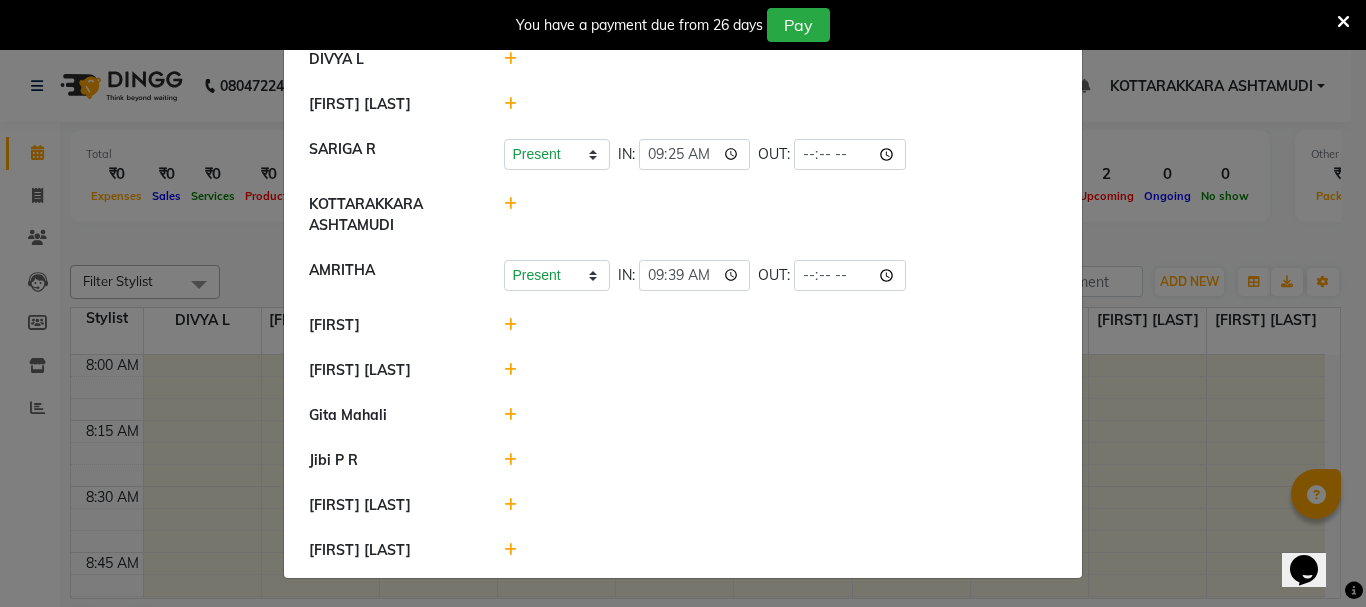 click 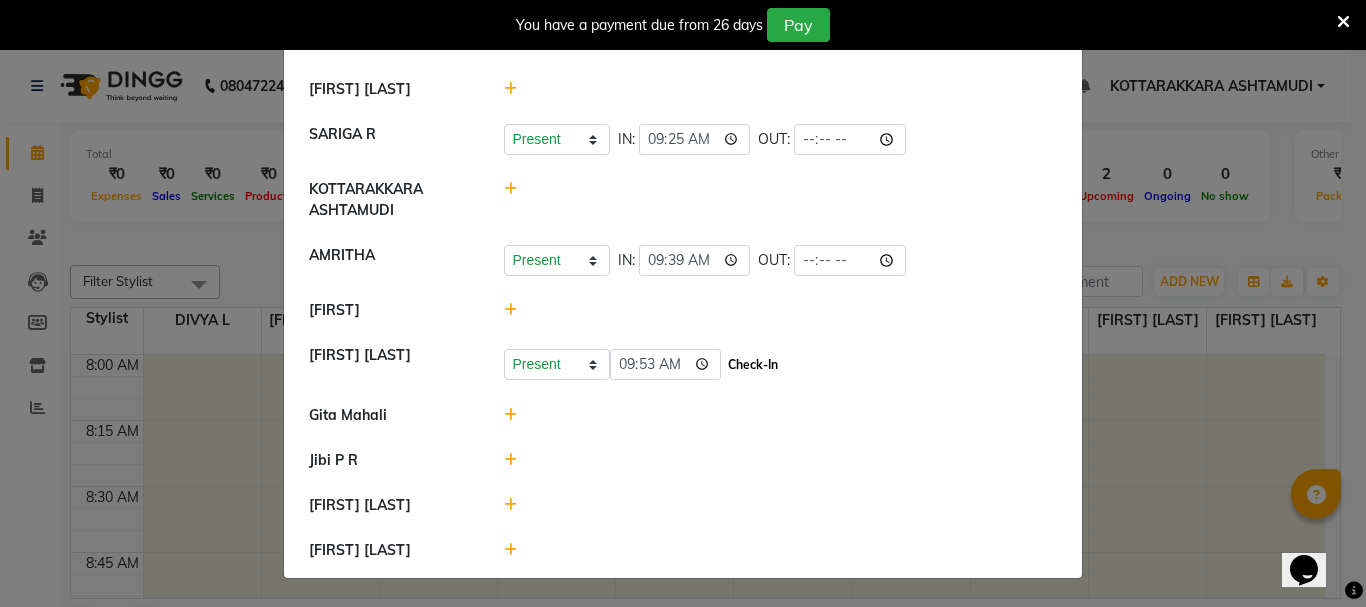 click on "Check-In" 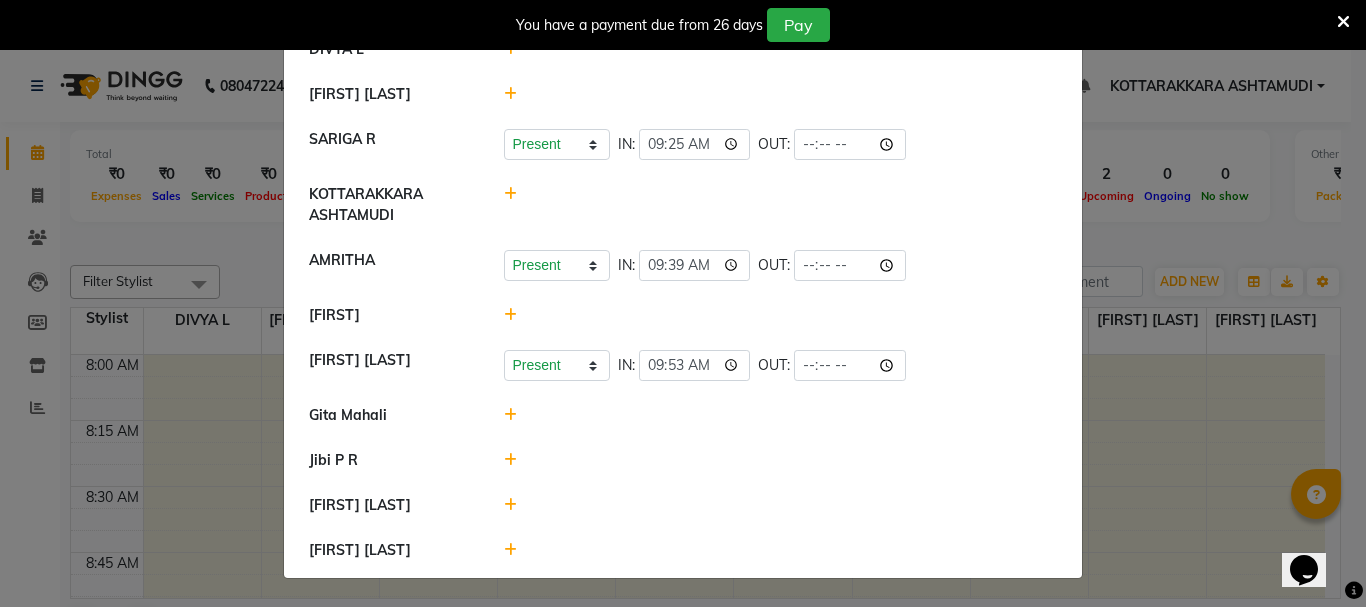 click 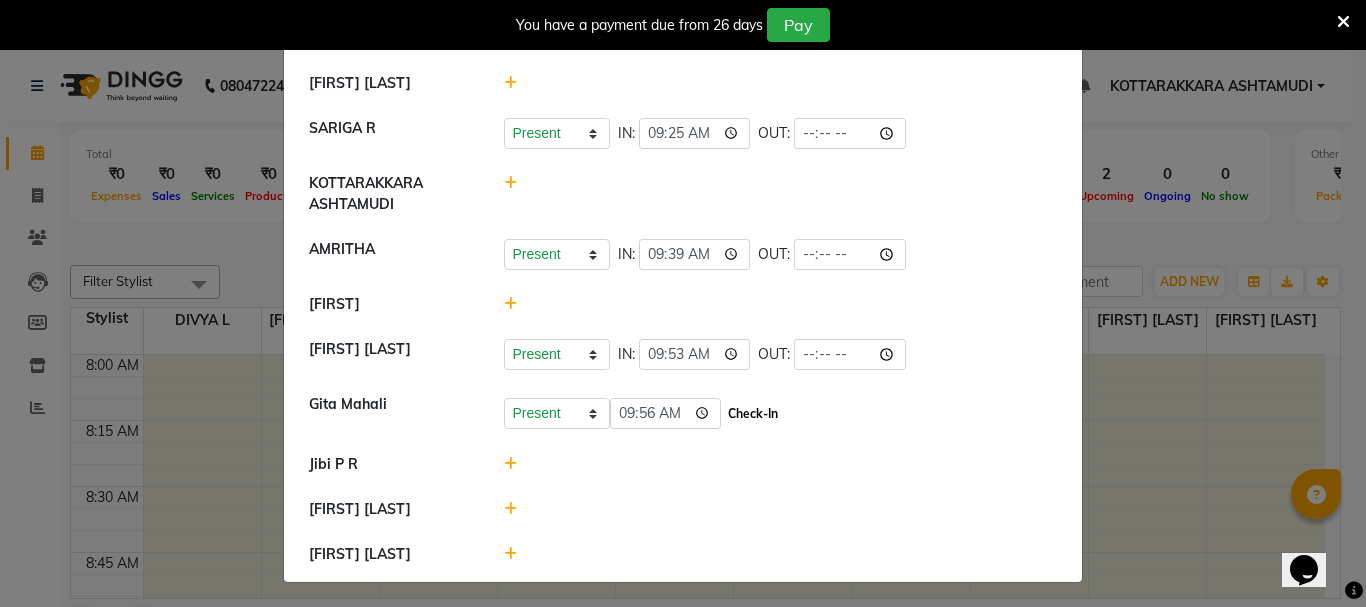 click on "Check-In" 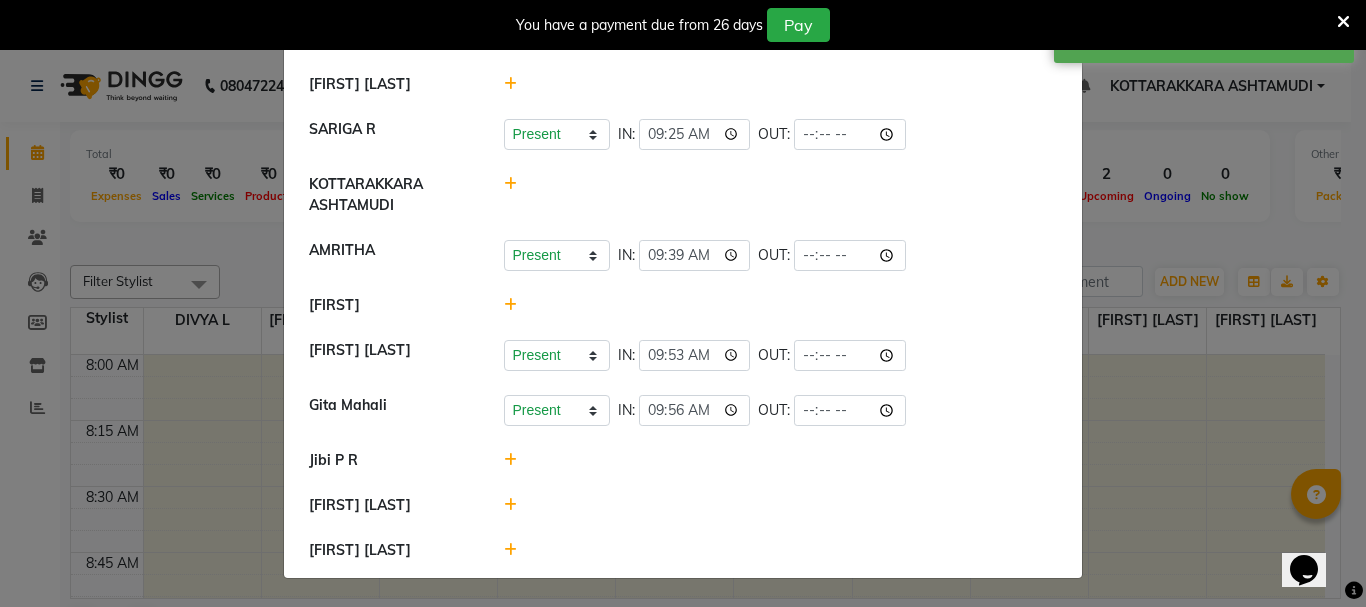 click 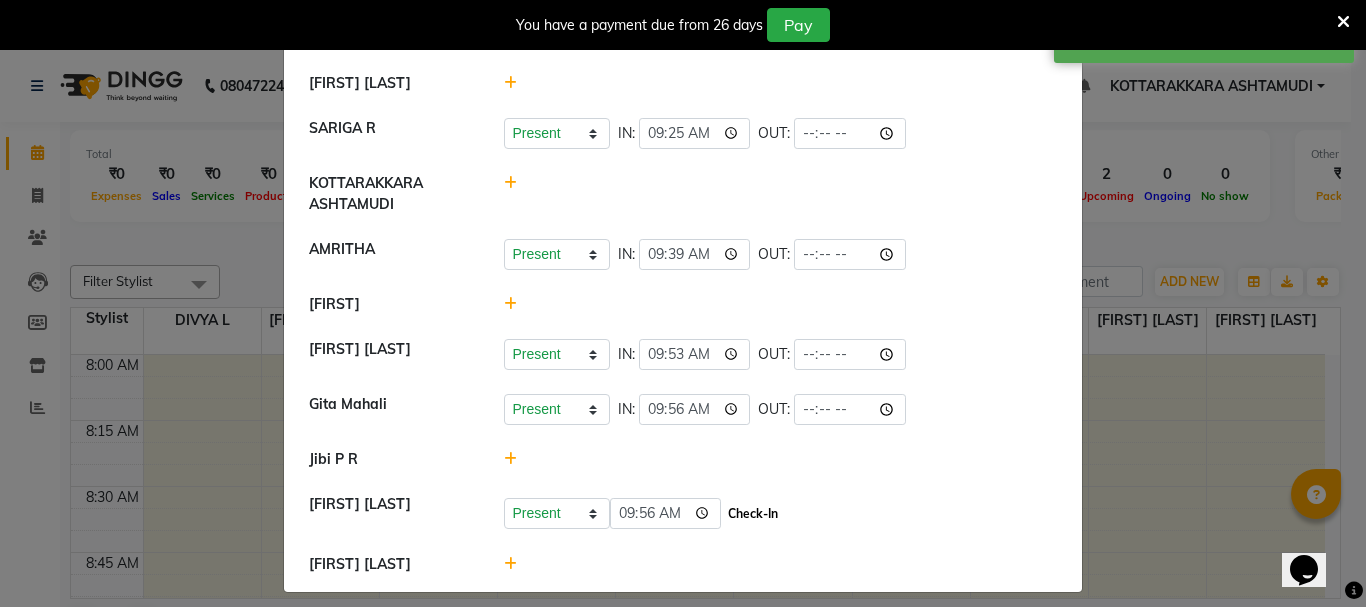 click on "Check-In" 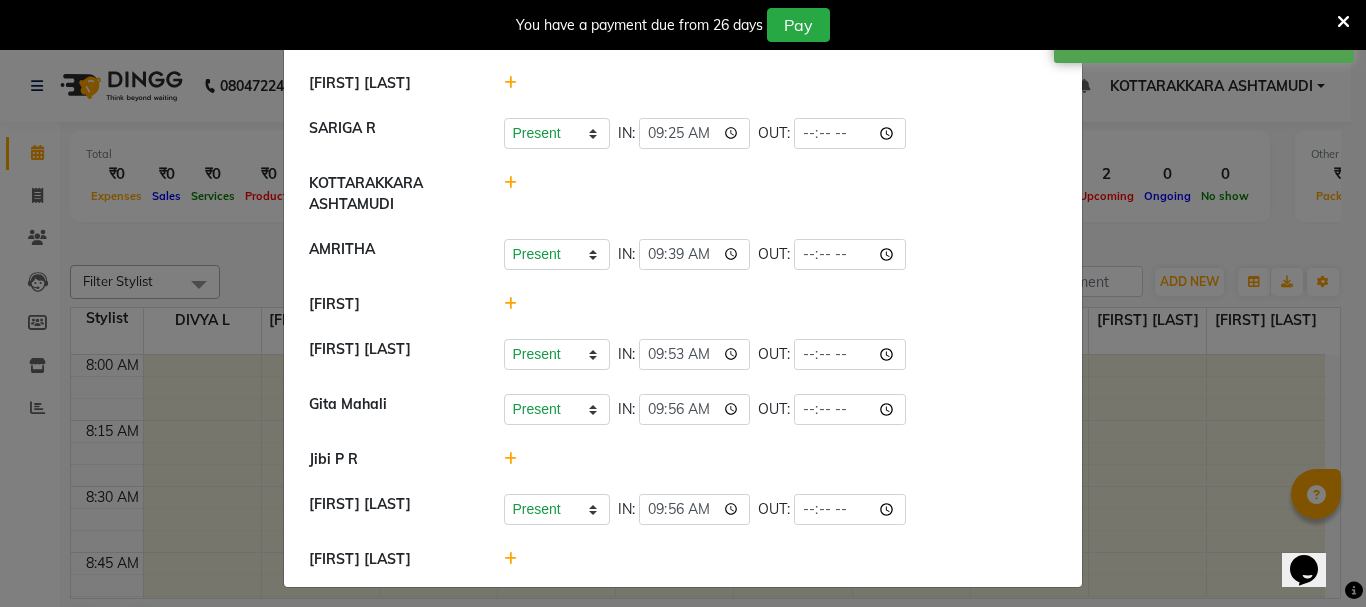 click 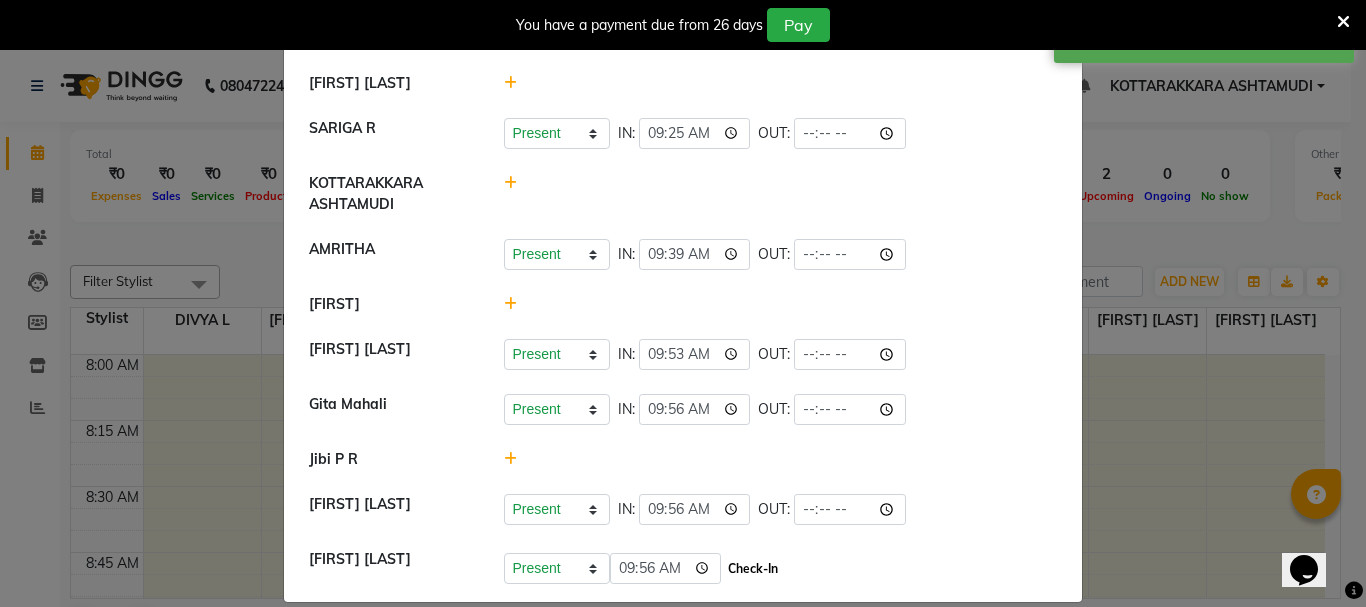 click on "Check-In" 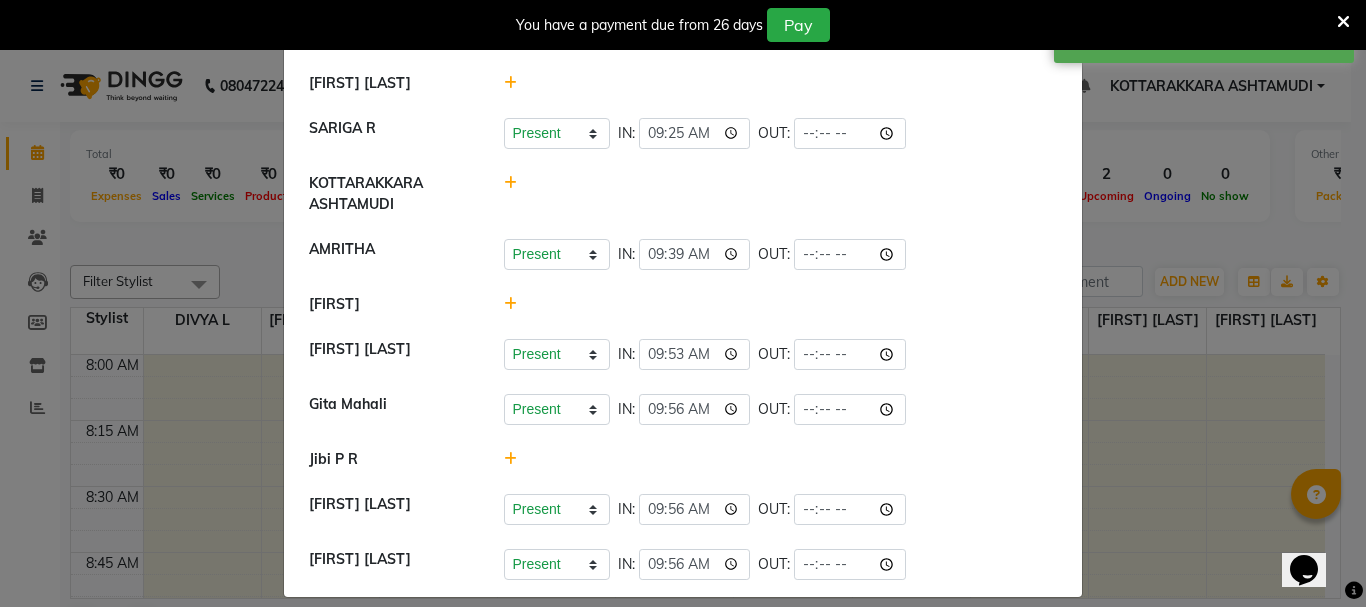 click 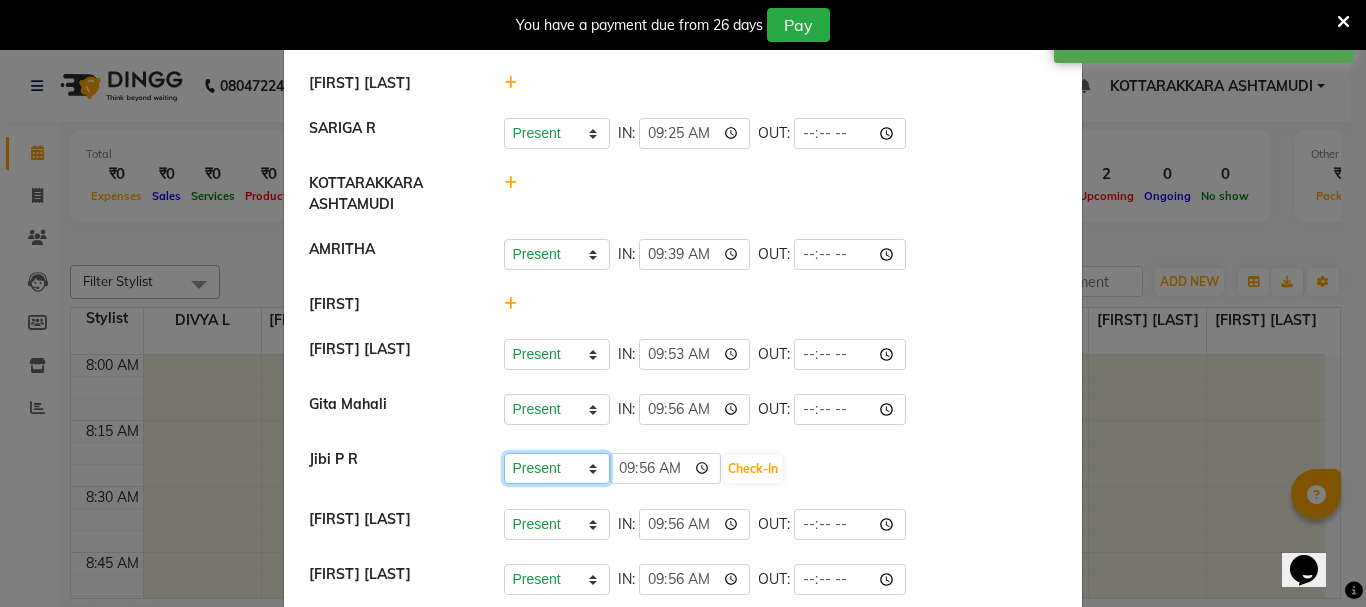 drag, startPoint x: 540, startPoint y: 477, endPoint x: 551, endPoint y: 491, distance: 17.804493 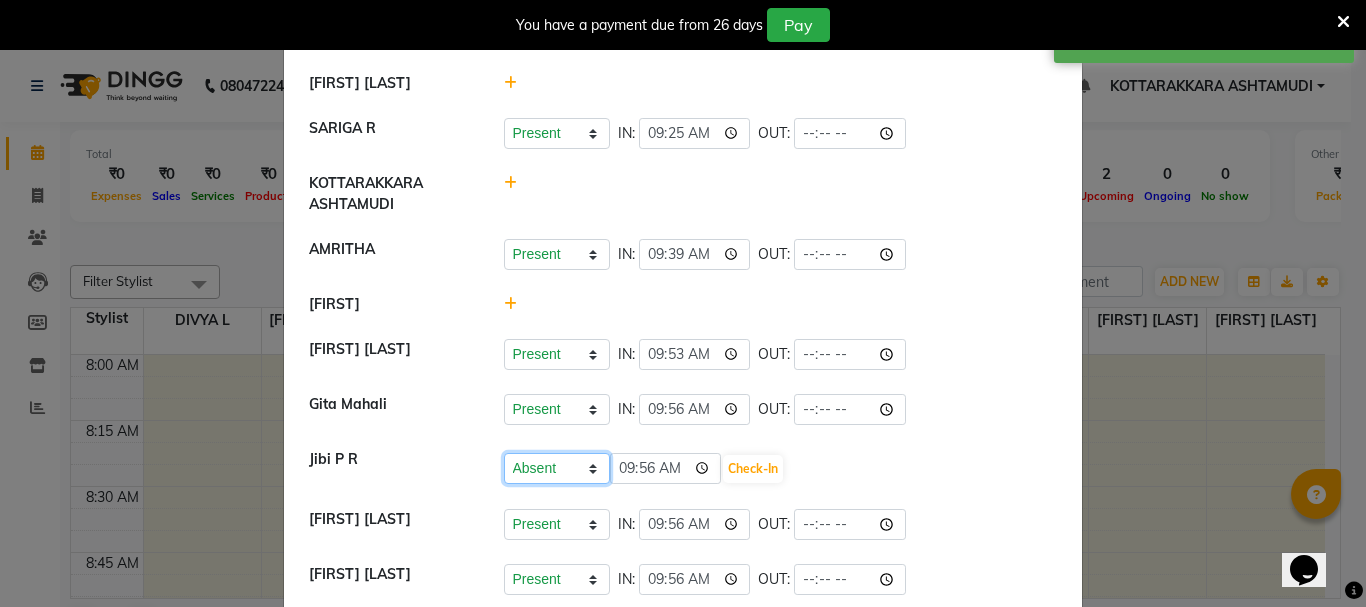 click on "Present Absent Late Half Day Weekly Off" 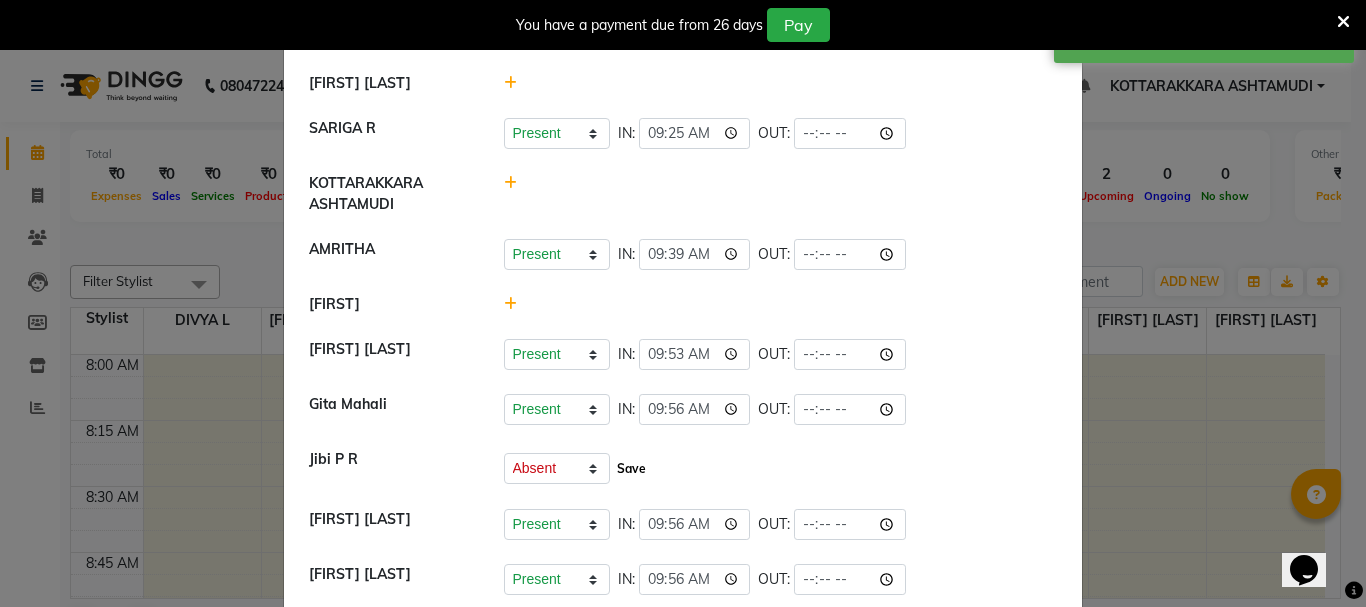 click on "Save" 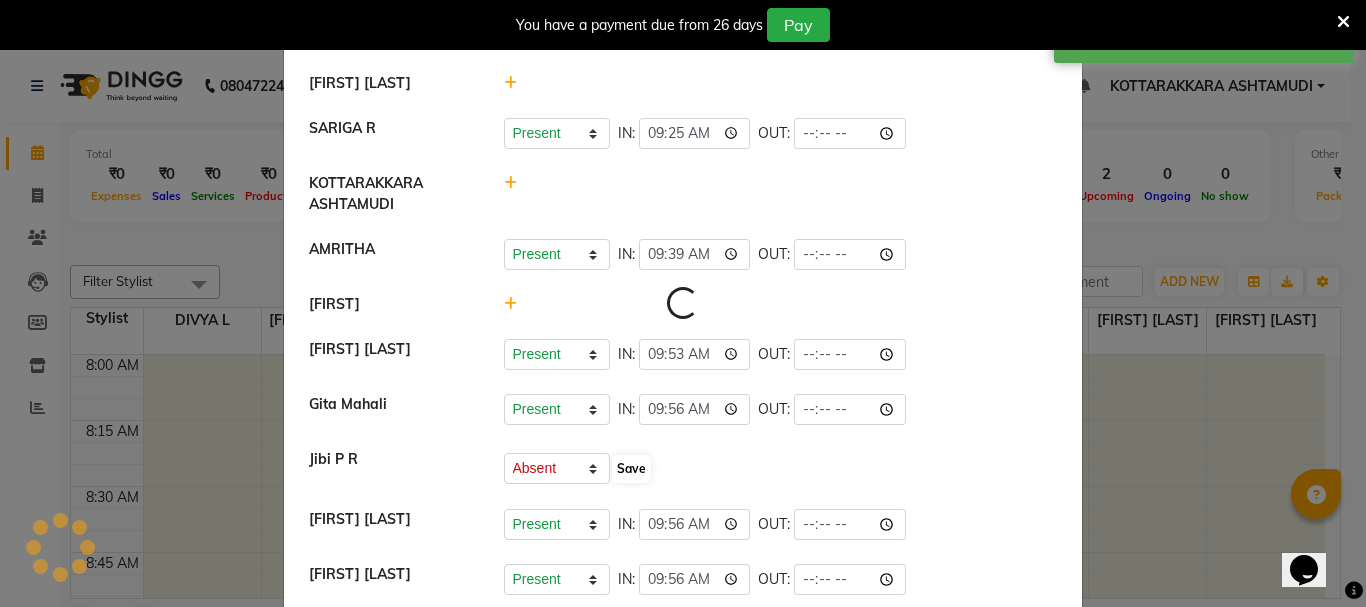 select on "A" 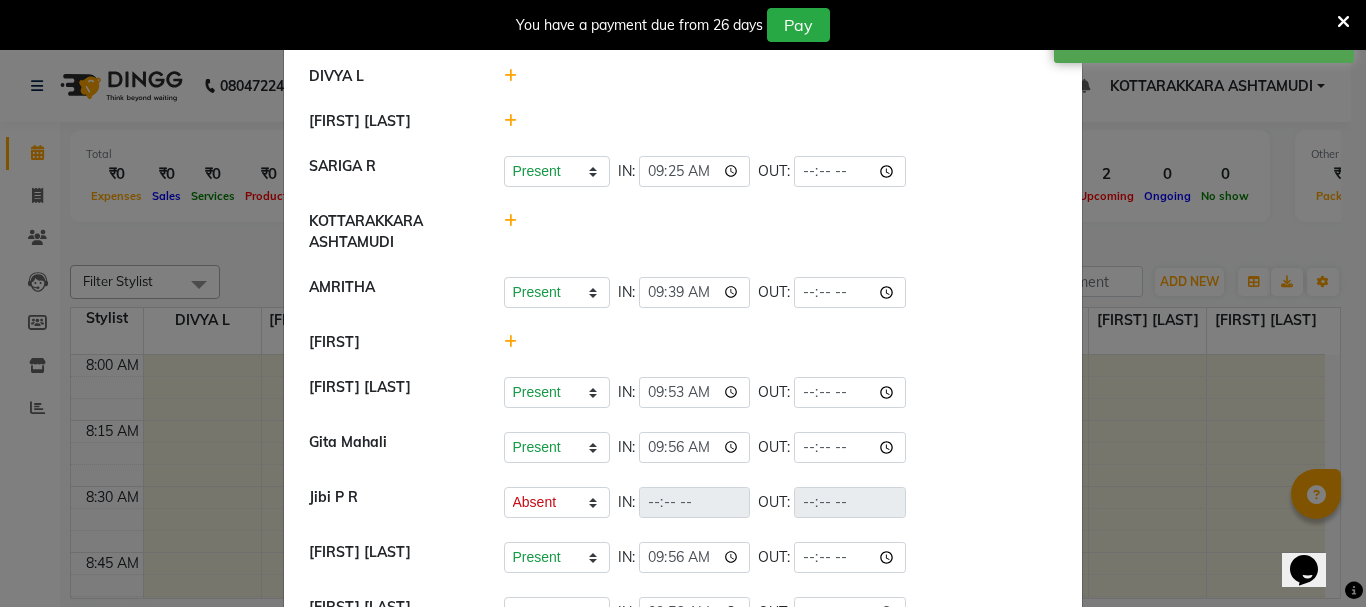 scroll, scrollTop: 0, scrollLeft: 0, axis: both 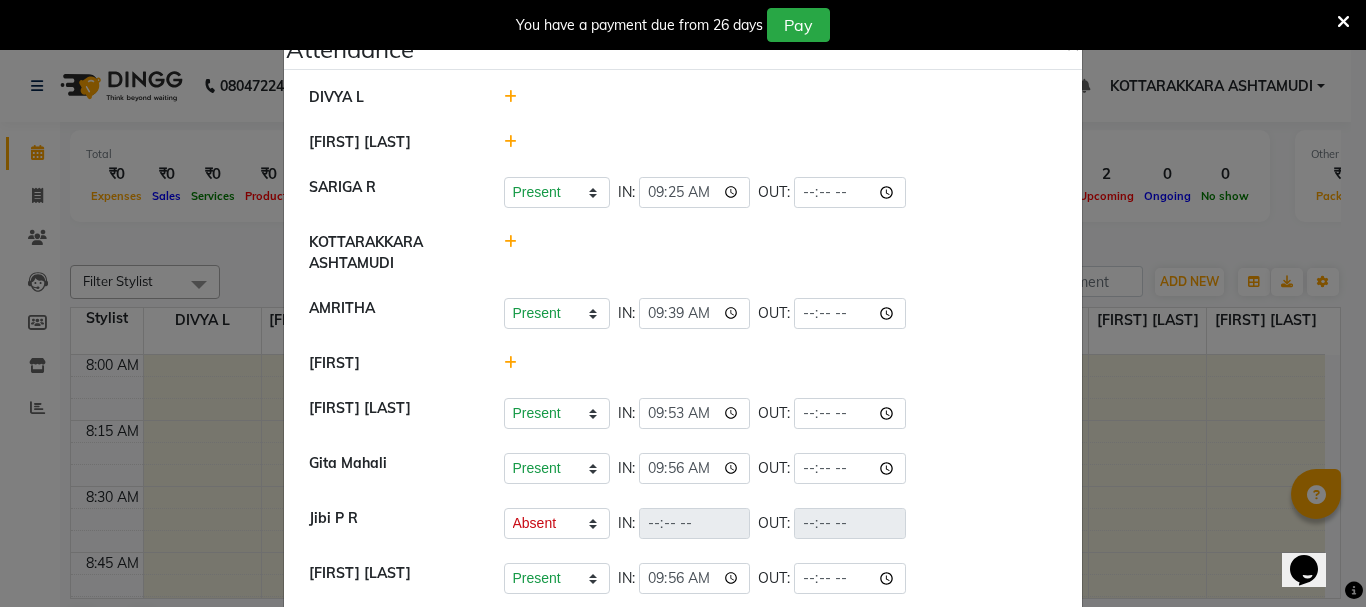 click 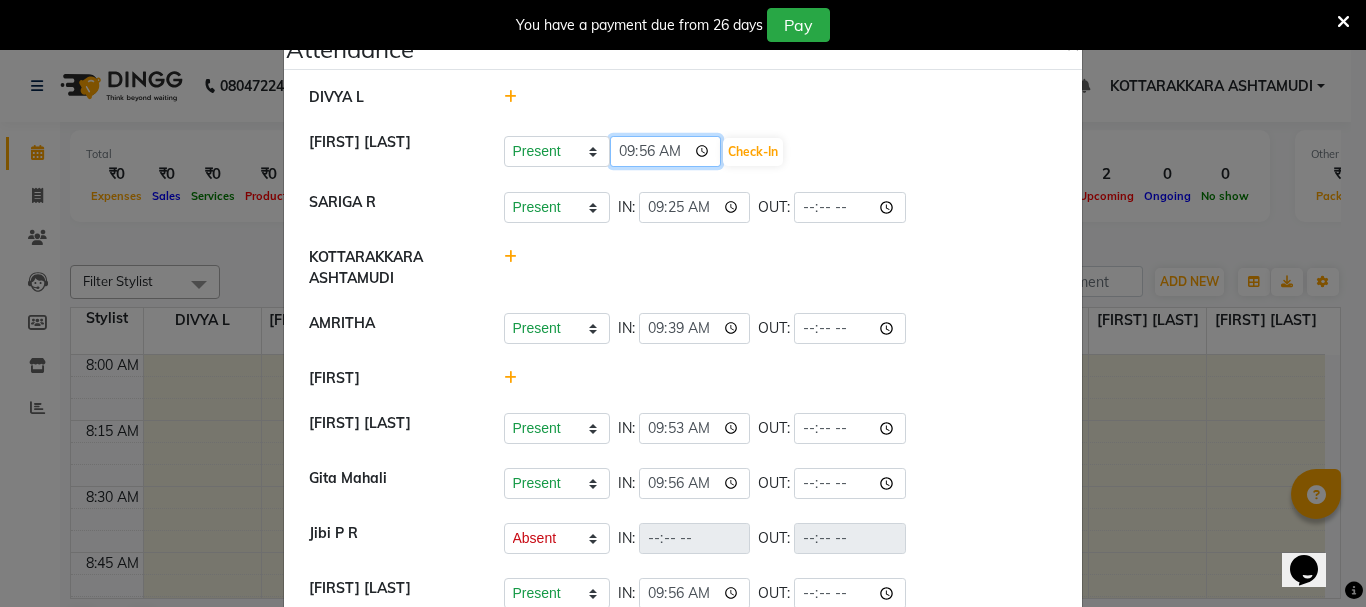 click on "09:56" 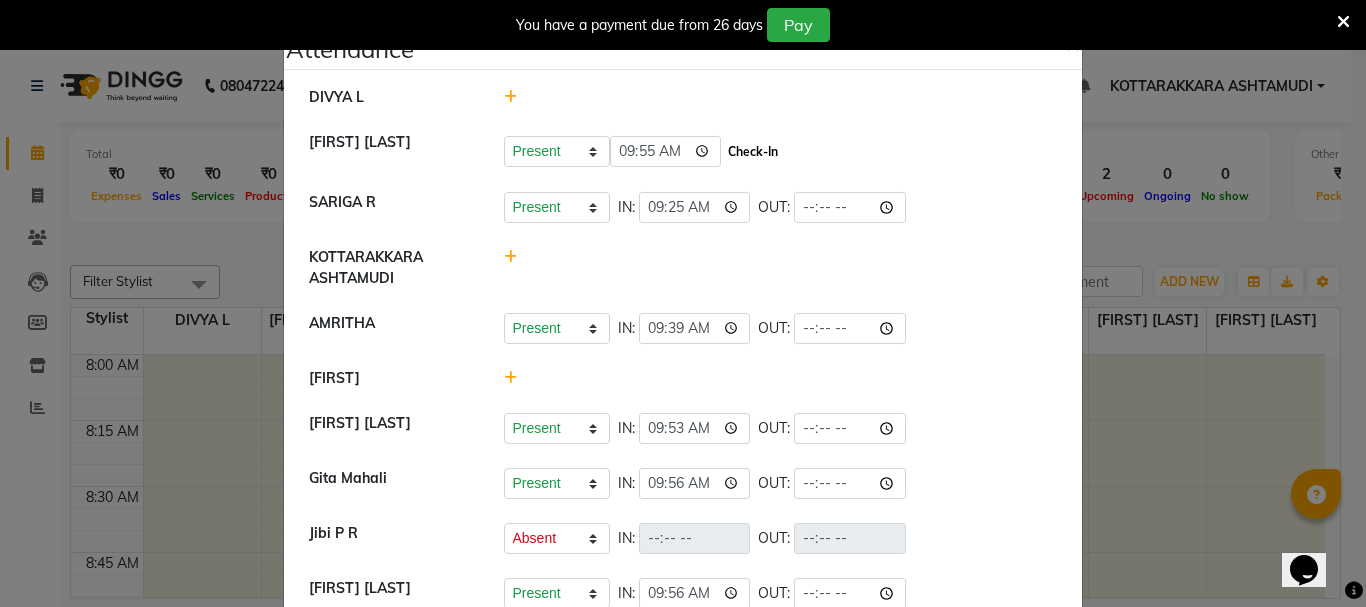 type on "09:55" 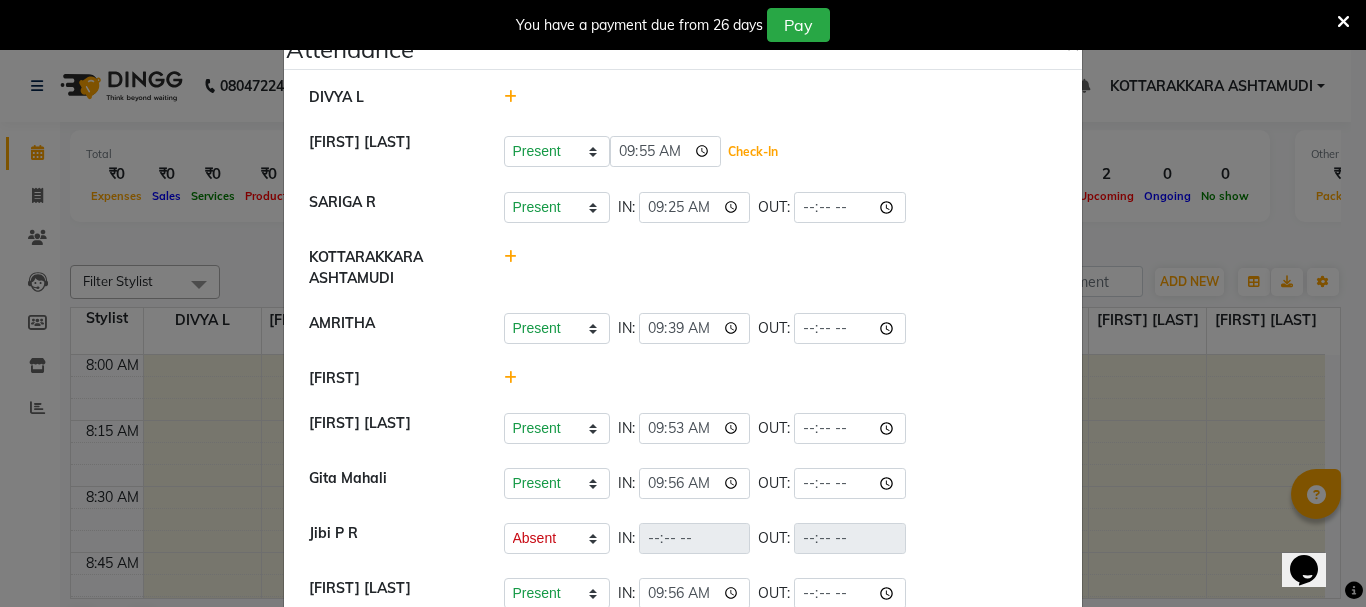 drag, startPoint x: 714, startPoint y: 145, endPoint x: 675, endPoint y: 139, distance: 39.45884 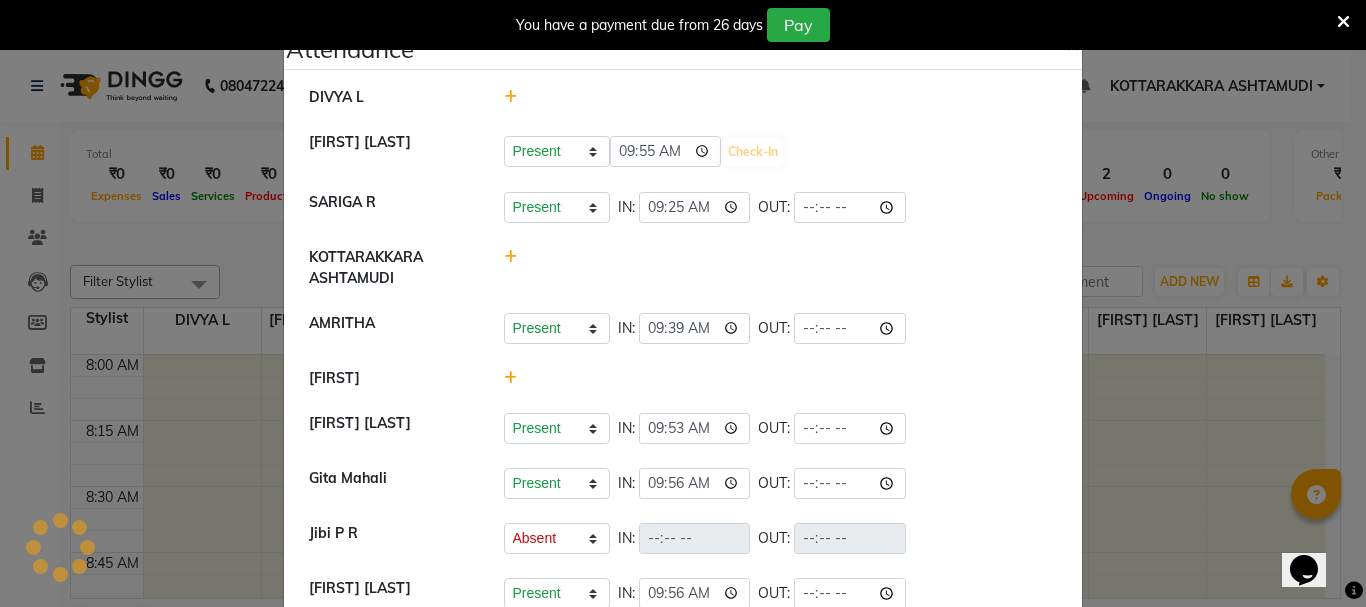 select on "A" 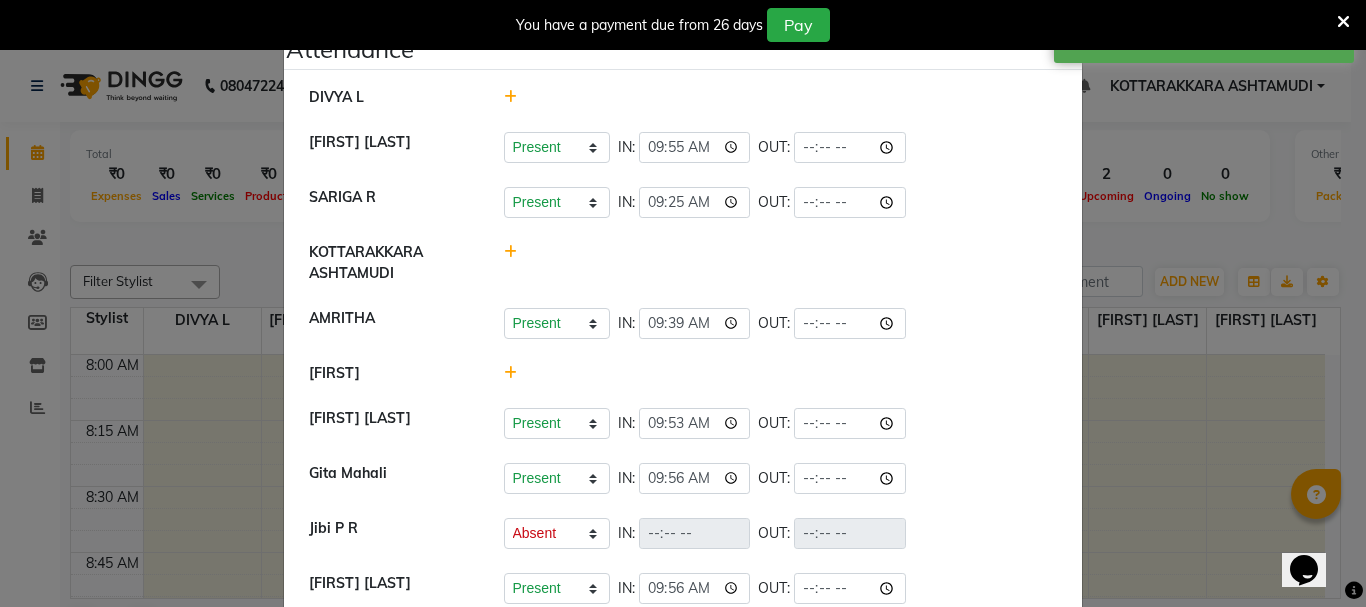 click 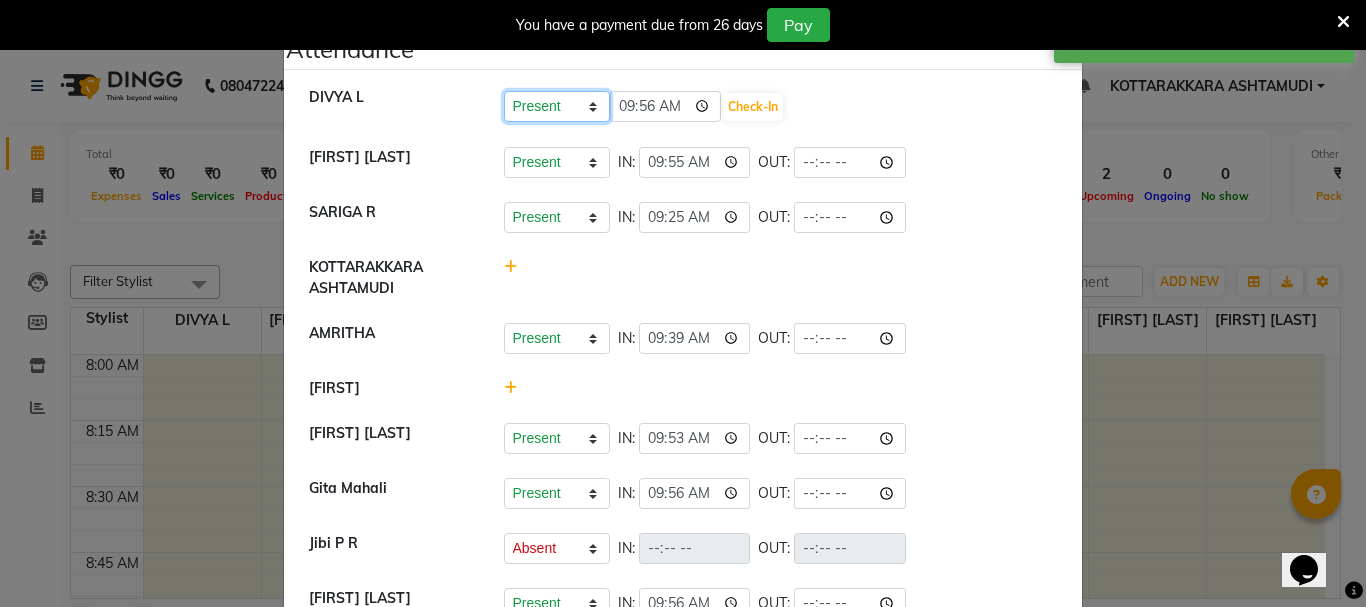 click on "Present Absent Late Half Day Weekly Off" 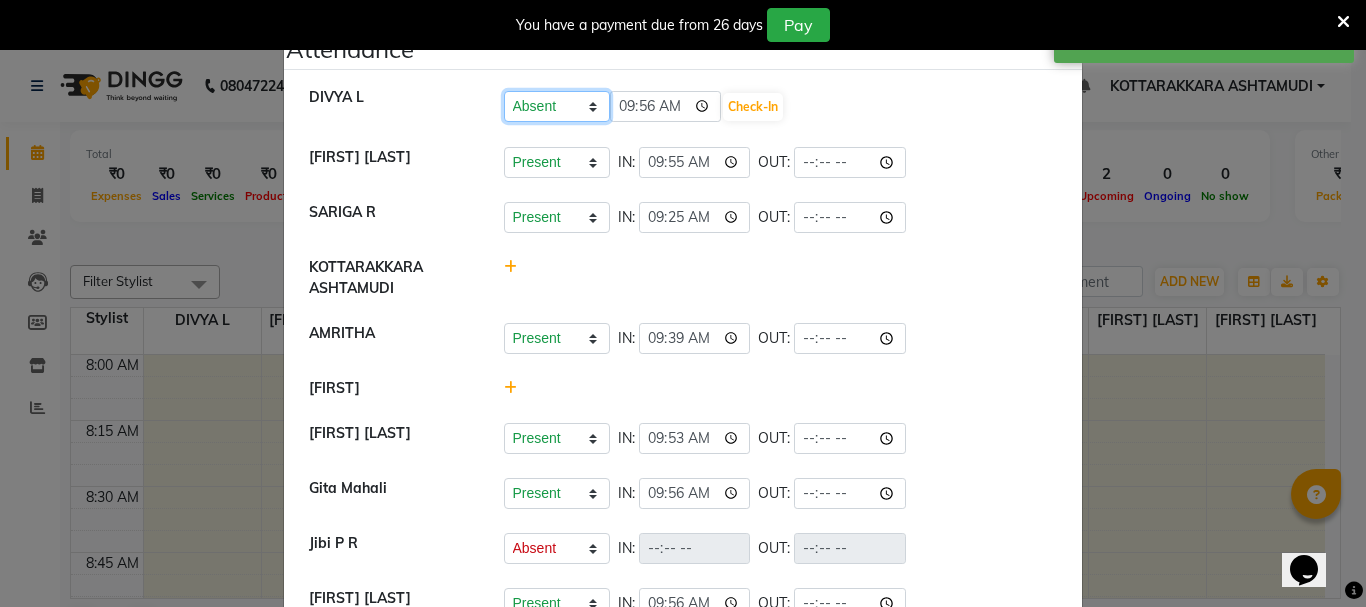 click on "Present Absent Late Half Day Weekly Off" 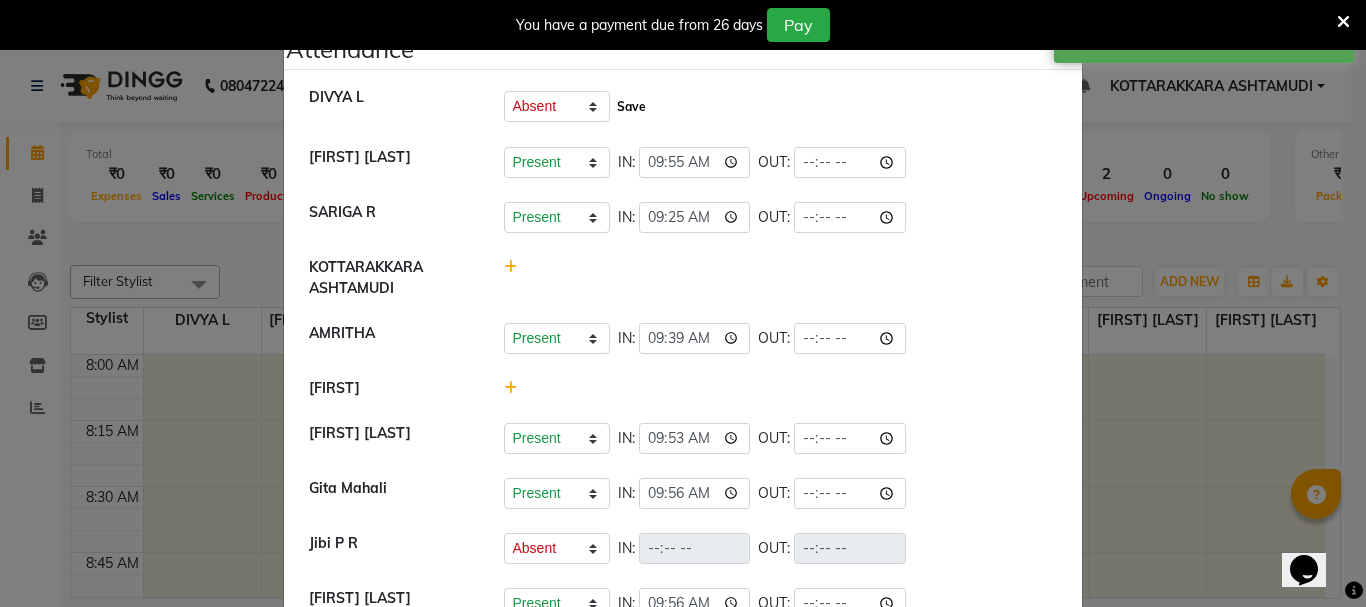 click on "Save" 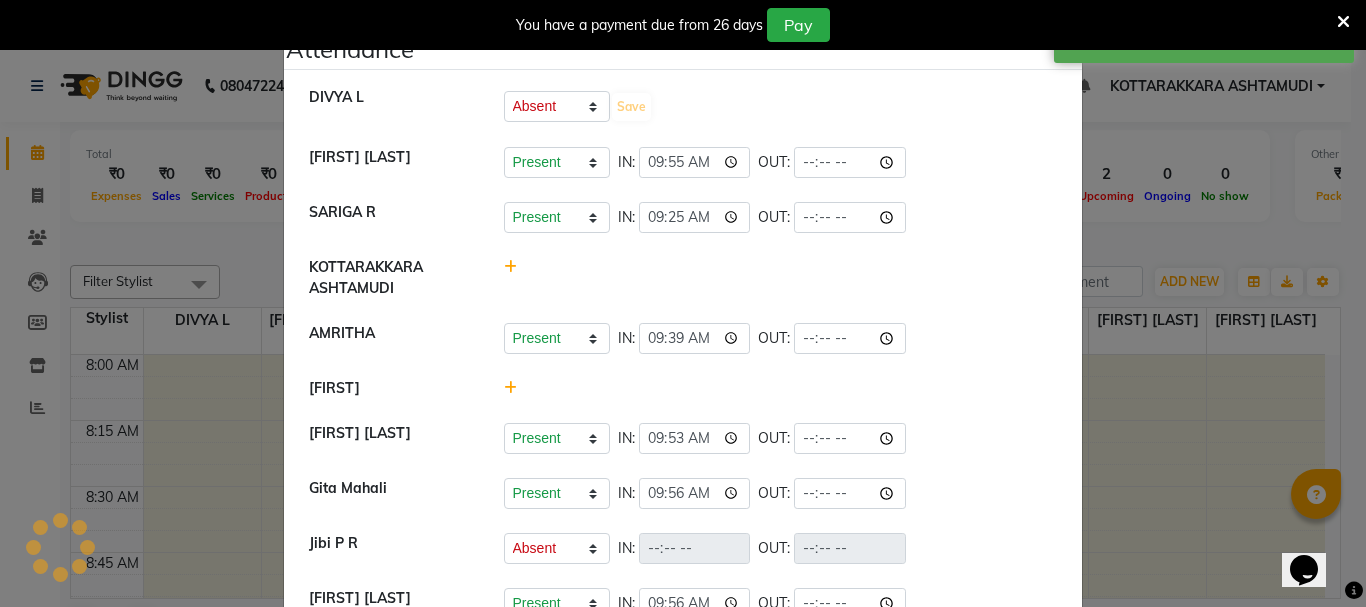 select on "A" 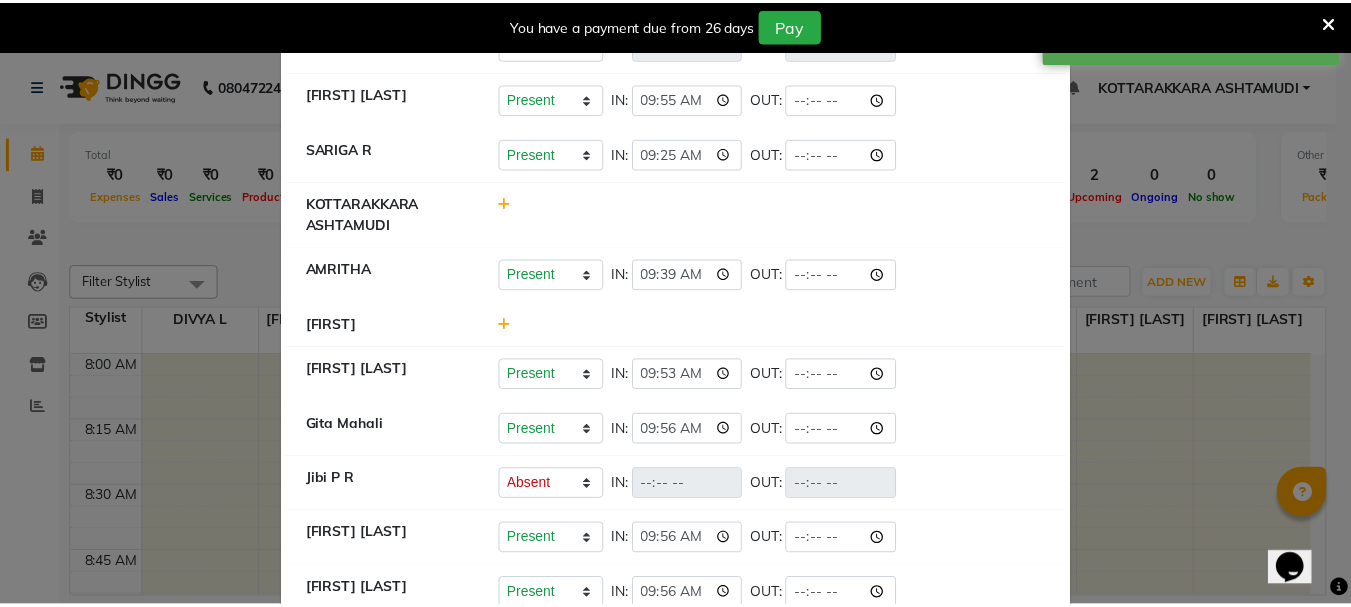scroll, scrollTop: 119, scrollLeft: 0, axis: vertical 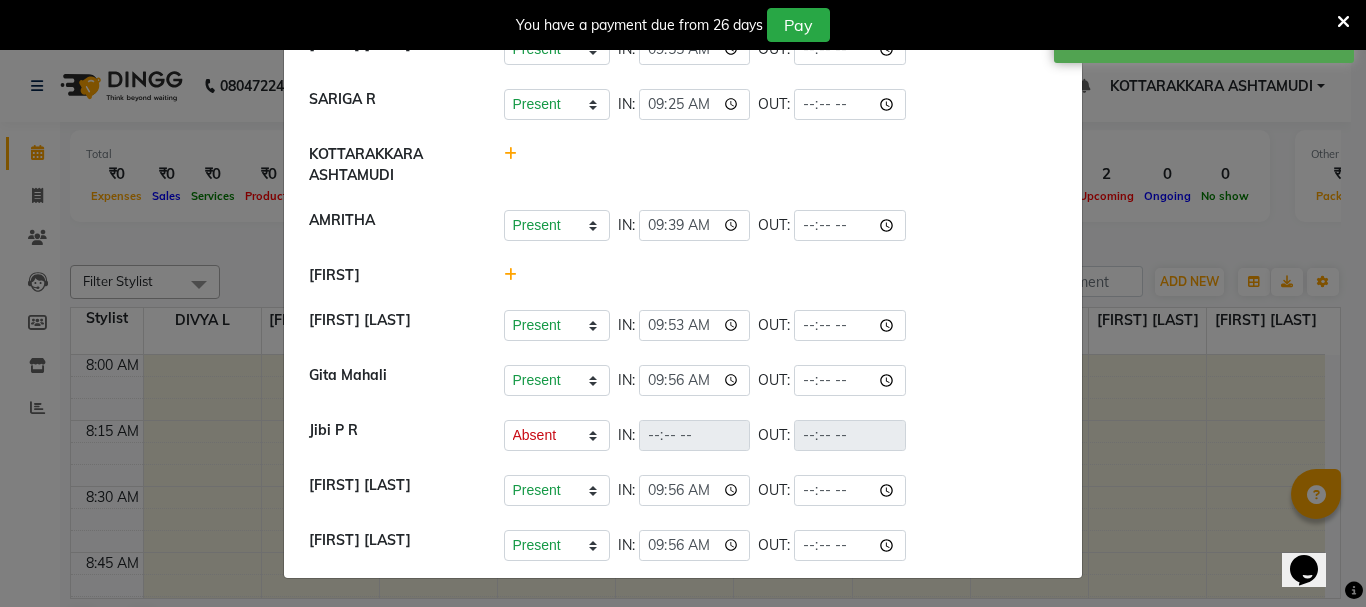 click on "Attendance ×  [FIRST] [LAST]	   Present   Absent   Late   Half Day   Weekly Off  IN:  OUT:   [FIRST] [LAST] 	   Present   Absent   Late   Half Day   Weekly Off  IN:  09:55 OUT:   [FIRST] [LAST]	   Present   Absent   Late   Half Day   Weekly Off  IN:  09:25 OUT:   [LOCATION]   [FIRST]   Present   Absent   Late   Half Day   Weekly Off  IN:  09:39 OUT:   [FIRST]   [FIRST] [LAST]   Present   Absent   Late   Half Day   Weekly Off  IN:  09:53 OUT:   [FIRST] [LAST]    Present   Absent   Late   Half Day   Weekly Off  IN:  09:56 OUT:   [FIRST] [LAST]   Present   Absent   Late   Half Day   Weekly Off  IN:  OUT:   [FIRST] [LAST]   Present   Absent   Late   Half Day   Weekly Off  IN:  09:56 OUT:   [FIRST] [LAST]    Present   Absent   Late   Half Day   Weekly Off  IN:  09:56 OUT:" 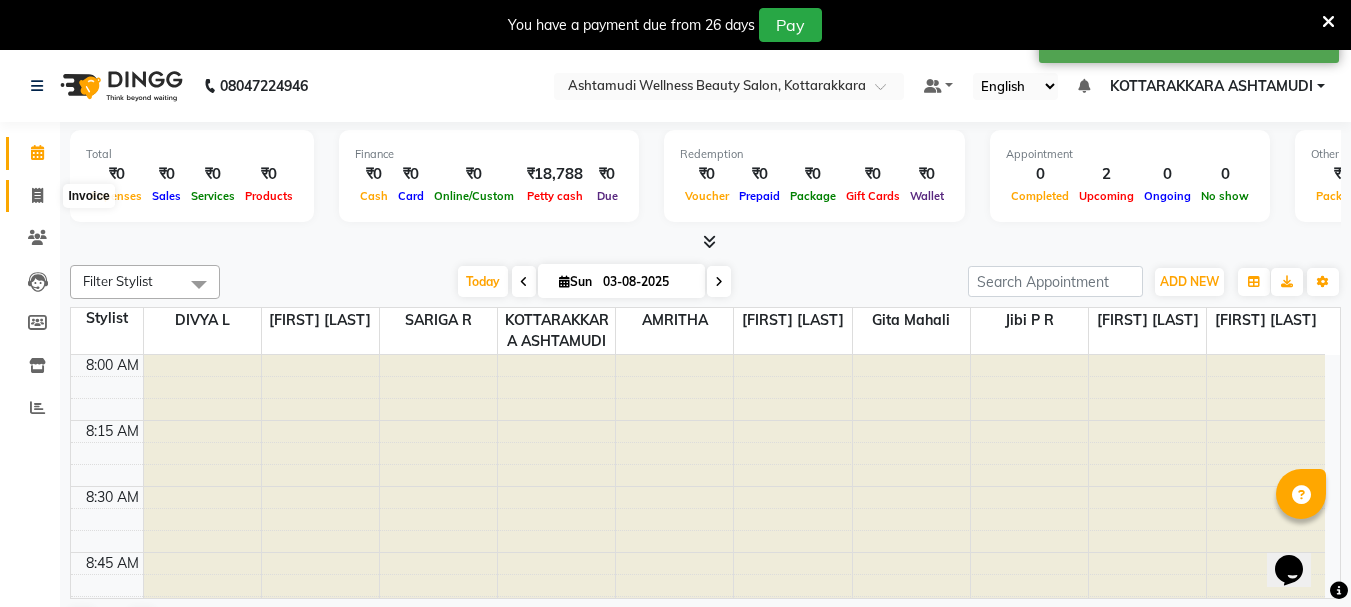 click 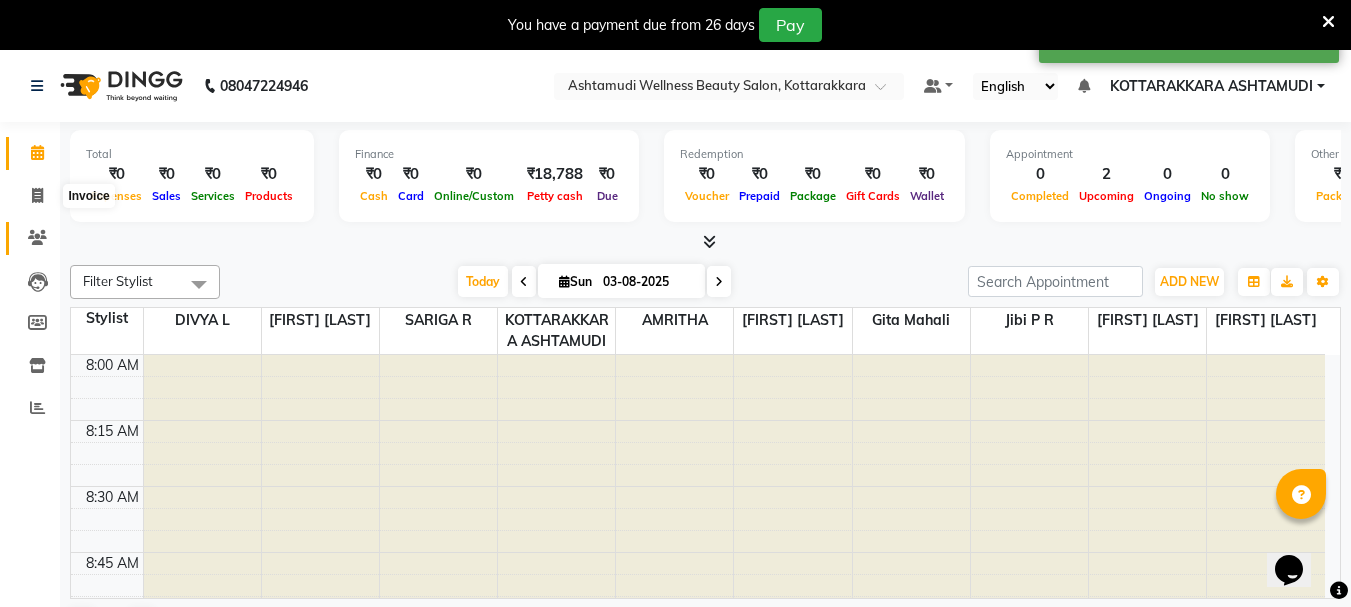 select on "service" 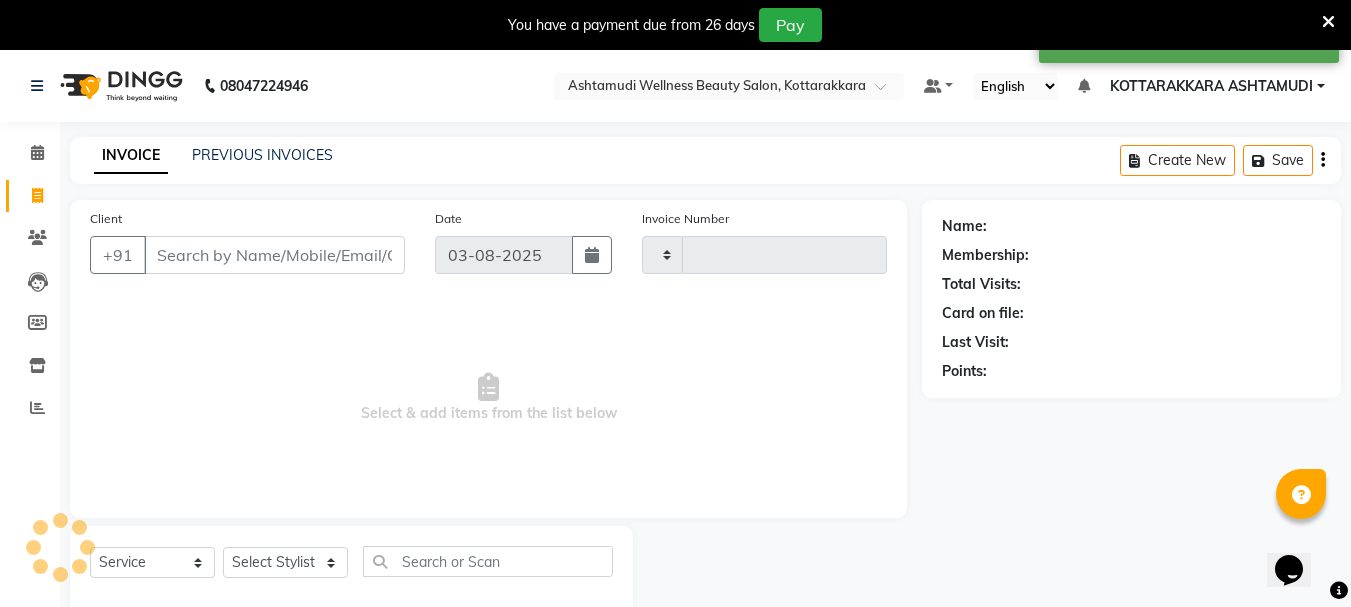 type on "2333" 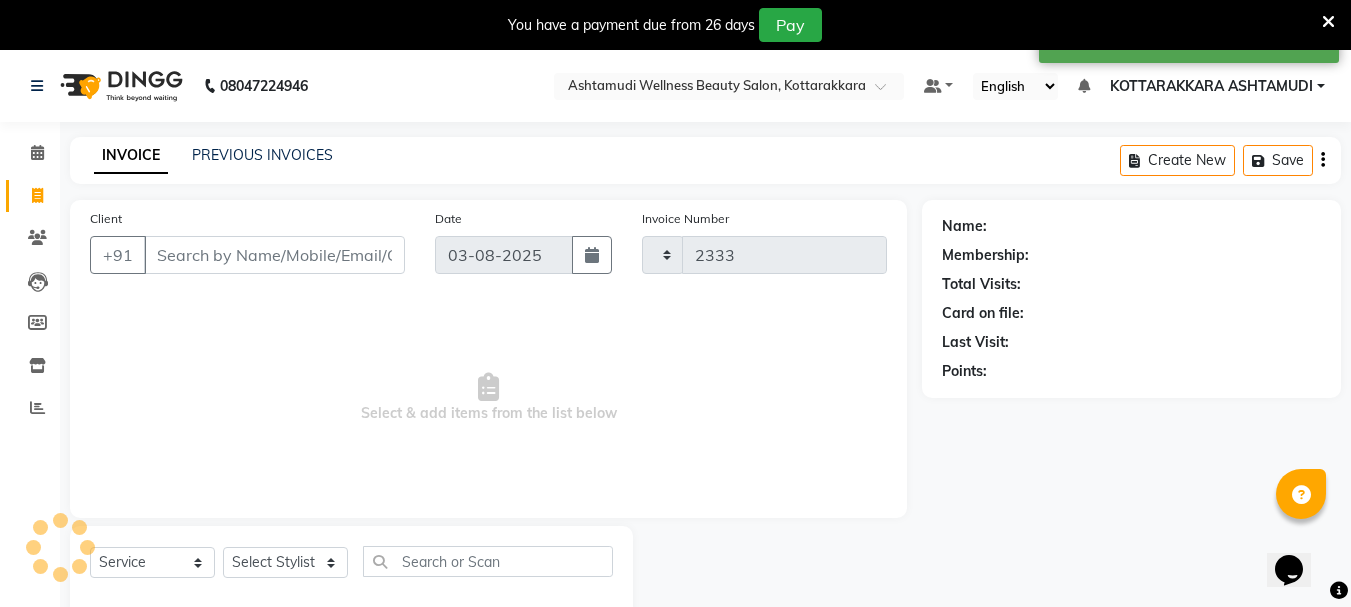 select on "4664" 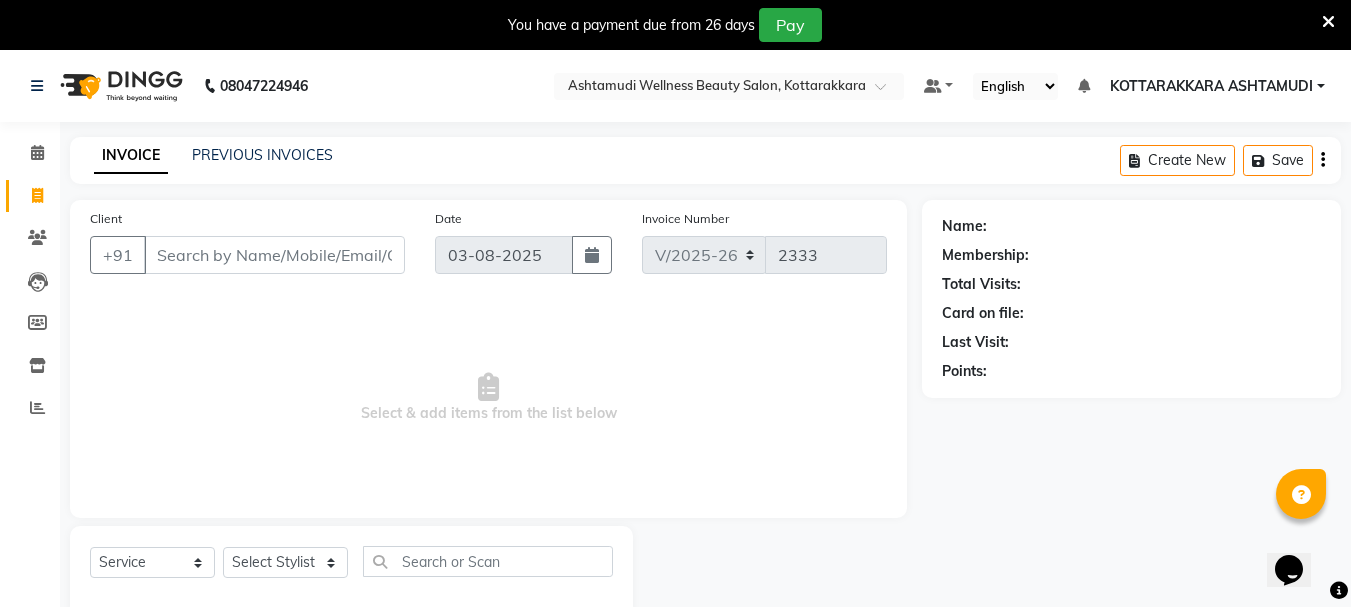 click on "Client" at bounding box center [274, 255] 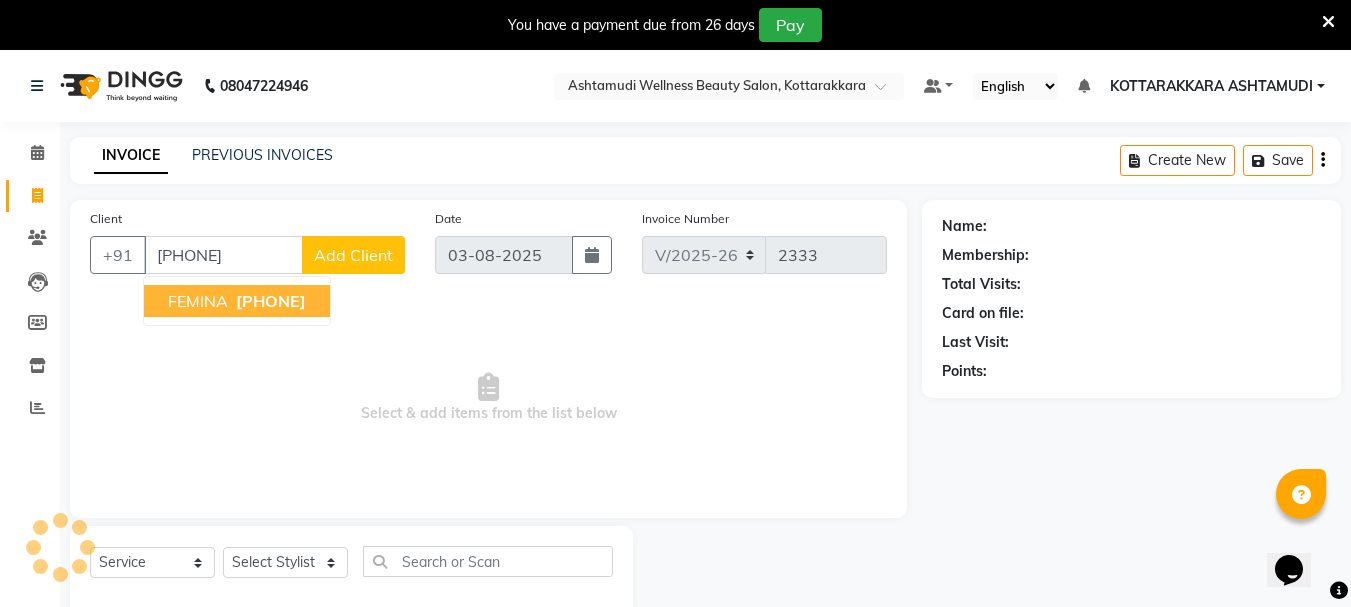 type on "[PHONE]" 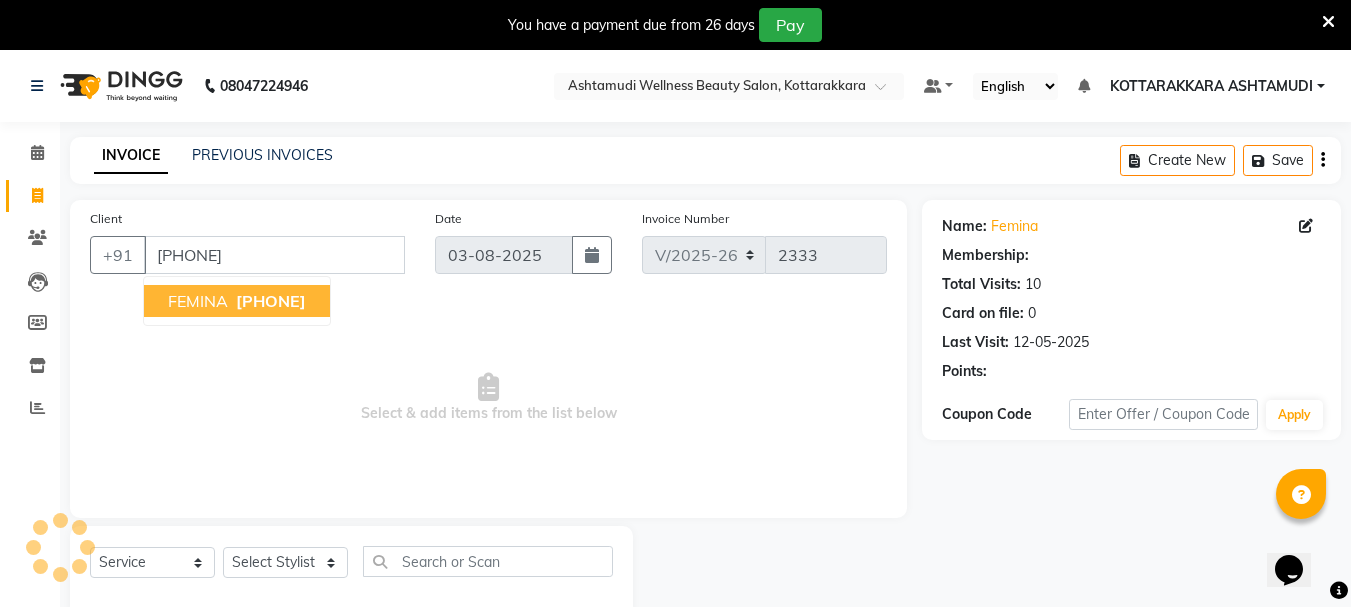 click on "[FIRST]   [PHONE]" at bounding box center (237, 301) 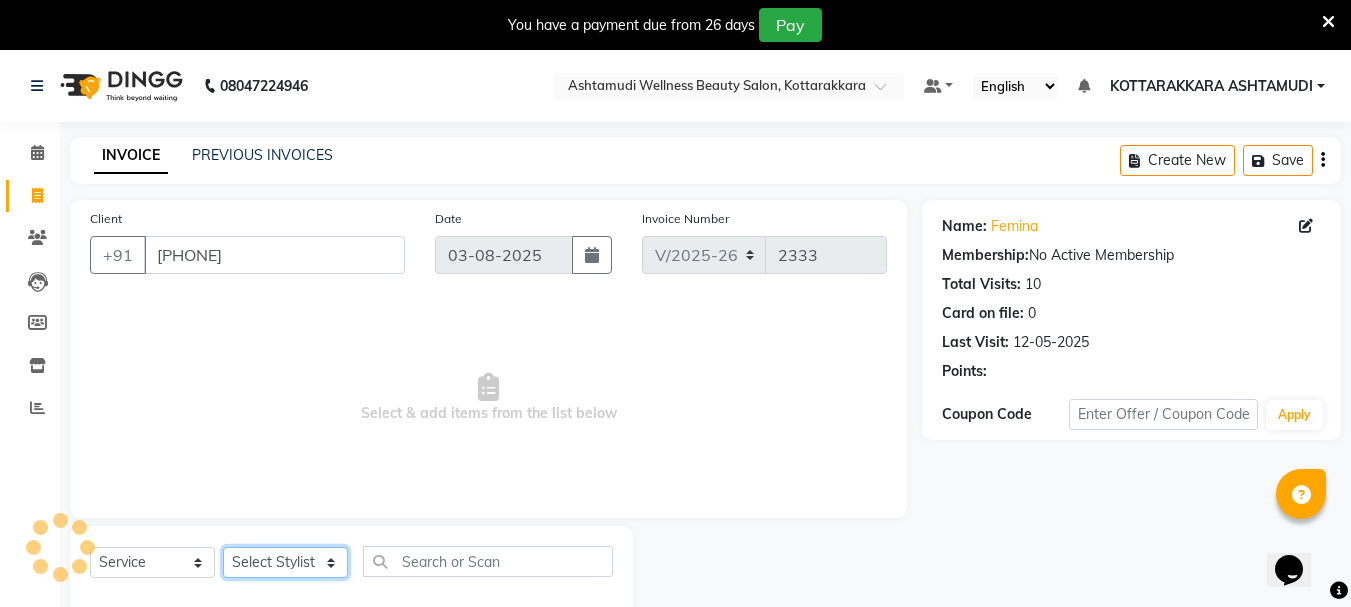 click on "Select Stylist [FIRST] [LAST]	 [FIRST] [LAST]  [FIRST] [LAST] [FIRST] [LAST] [FIRST] [LAST]   [LOCATION] [FIRST] [LAST] 	 [FIRST] [LAST] [FIRST] [LAST] [FIRST] [LAST] [FIRST] [LAST]" 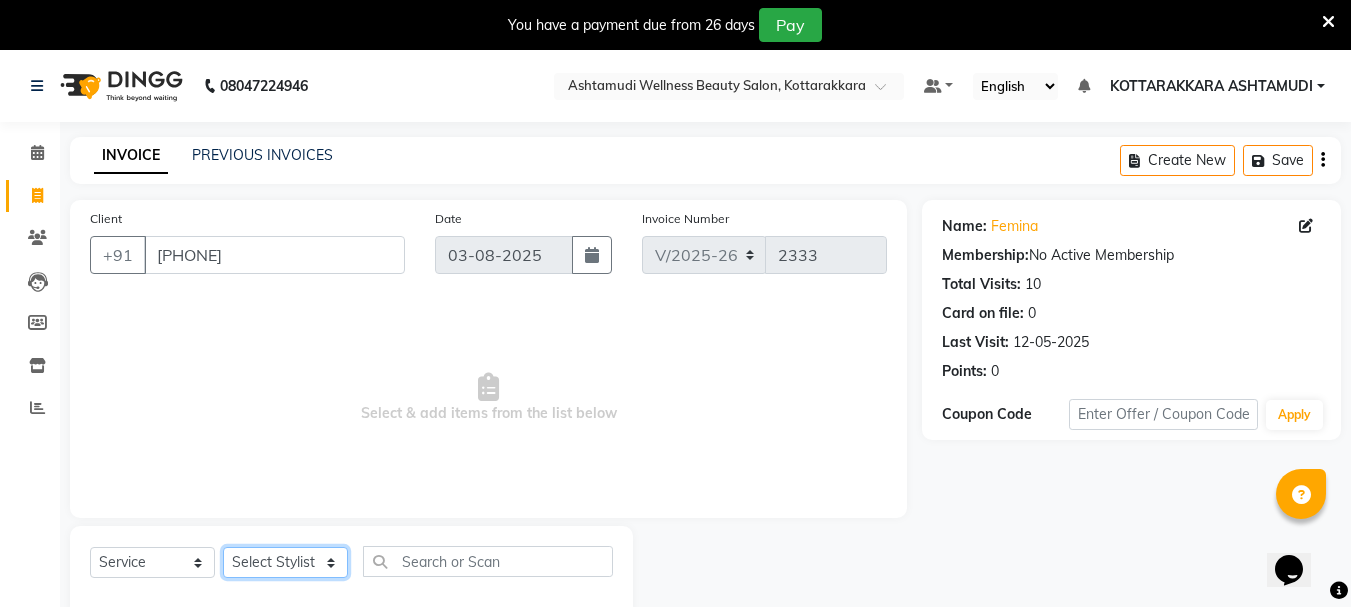 select on "27465" 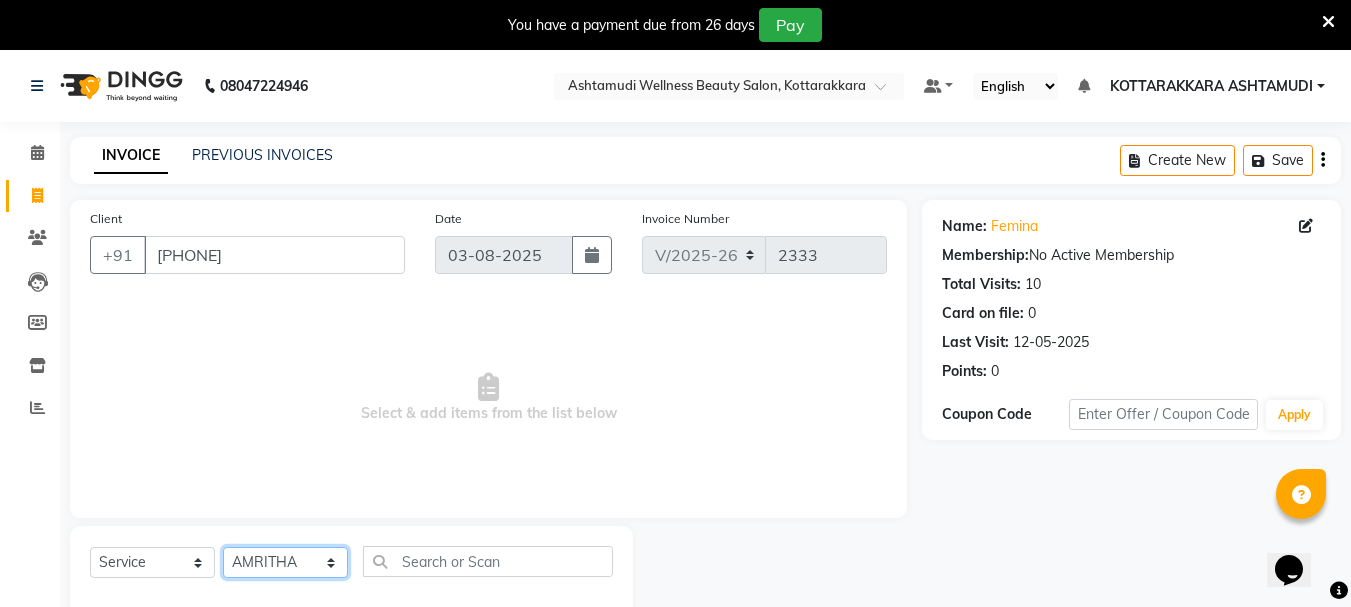 click on "Select Stylist [FIRST] [LAST]	 [FIRST] [LAST]  [FIRST] [LAST] [FIRST] [LAST] [FIRST] [LAST]   [LOCATION] [FIRST] [LAST] 	 [FIRST] [LAST] [FIRST] [LAST] [FIRST] [LAST] [FIRST] [LAST]" 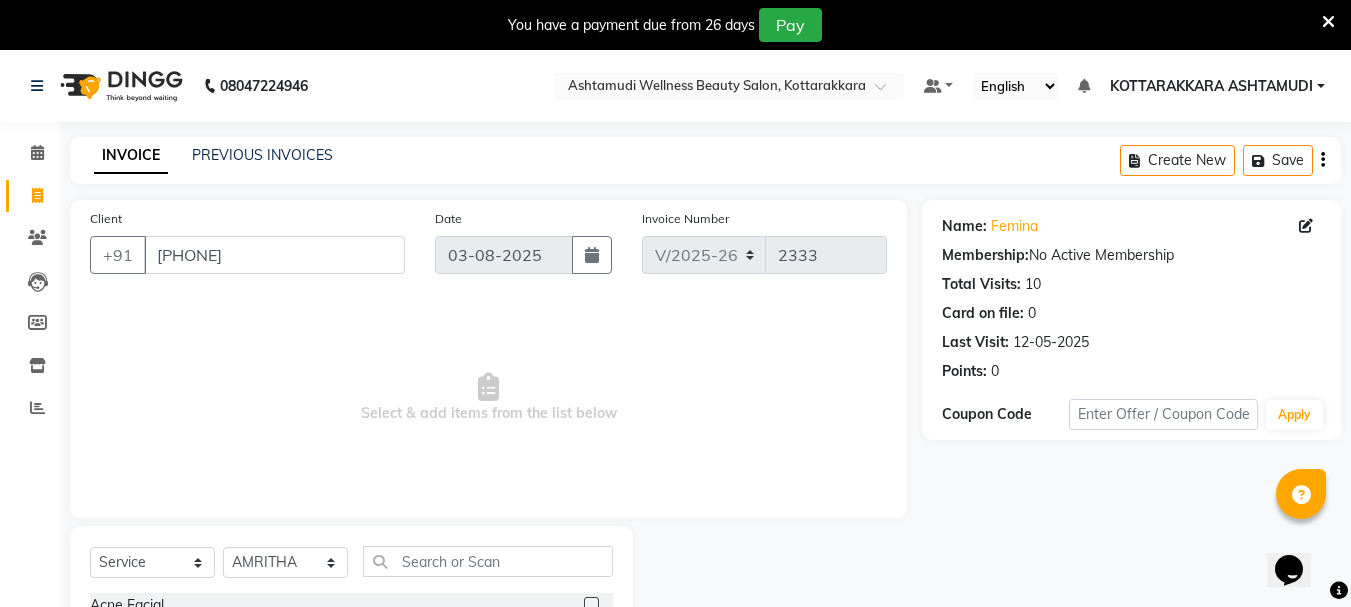 click on "Select  Service  Product  Membership  Package Voucher Prepaid Gift Card  Select Stylist [FIRST] [LAST]	 [FIRST] [LAST]  [FIRST] [LAST] [FIRST] [LAST] [FIRST] [LAST]   [LOCATION] [FIRST] [LAST] 	 [FIRST] [LAST] [FIRST] [LAST] [FIRST] [LAST] [FIRST] [LAST]" 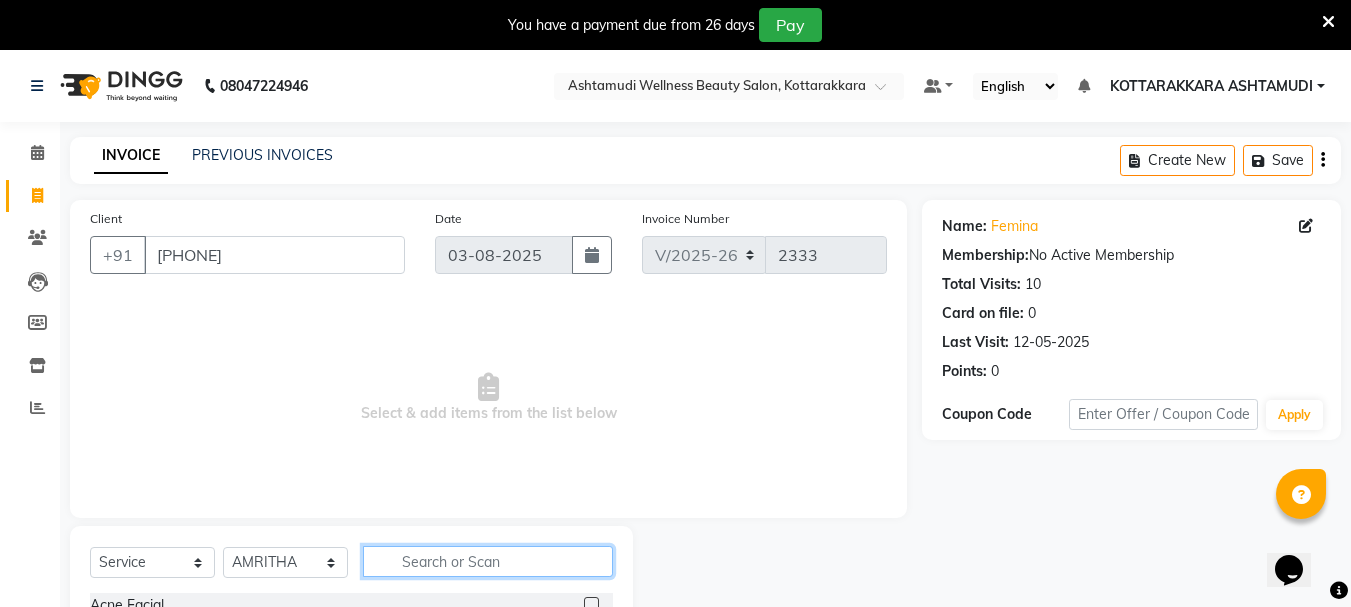 click 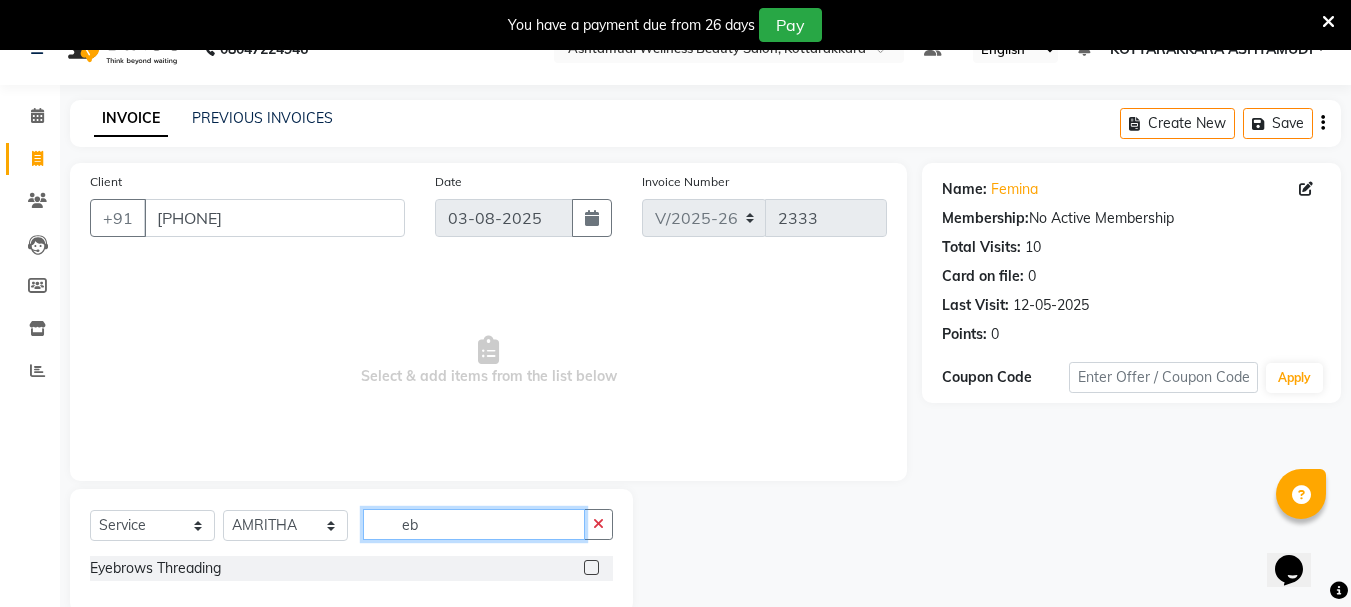 scroll, scrollTop: 73, scrollLeft: 0, axis: vertical 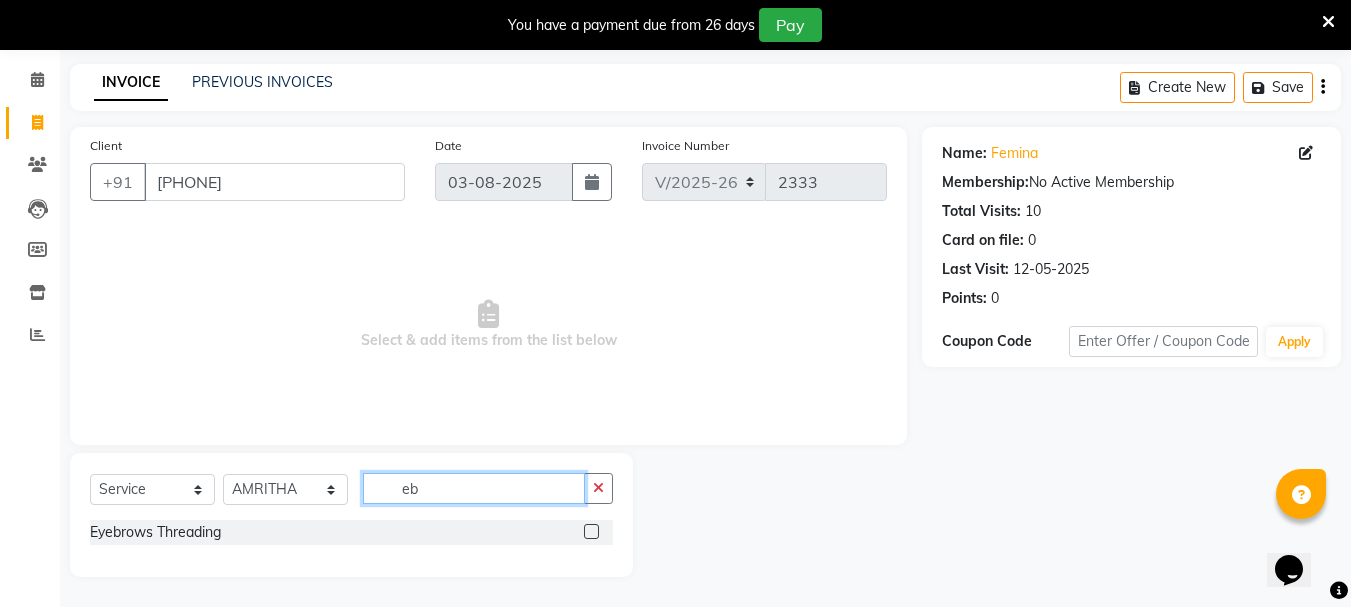 type on "eb" 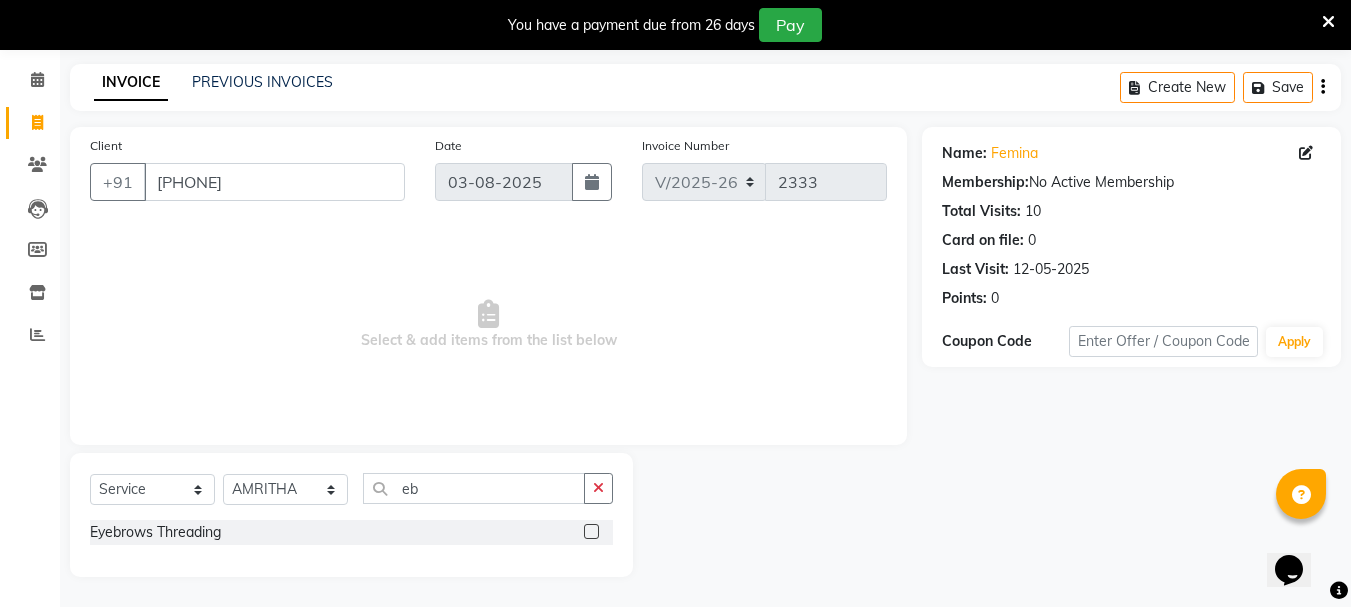 click 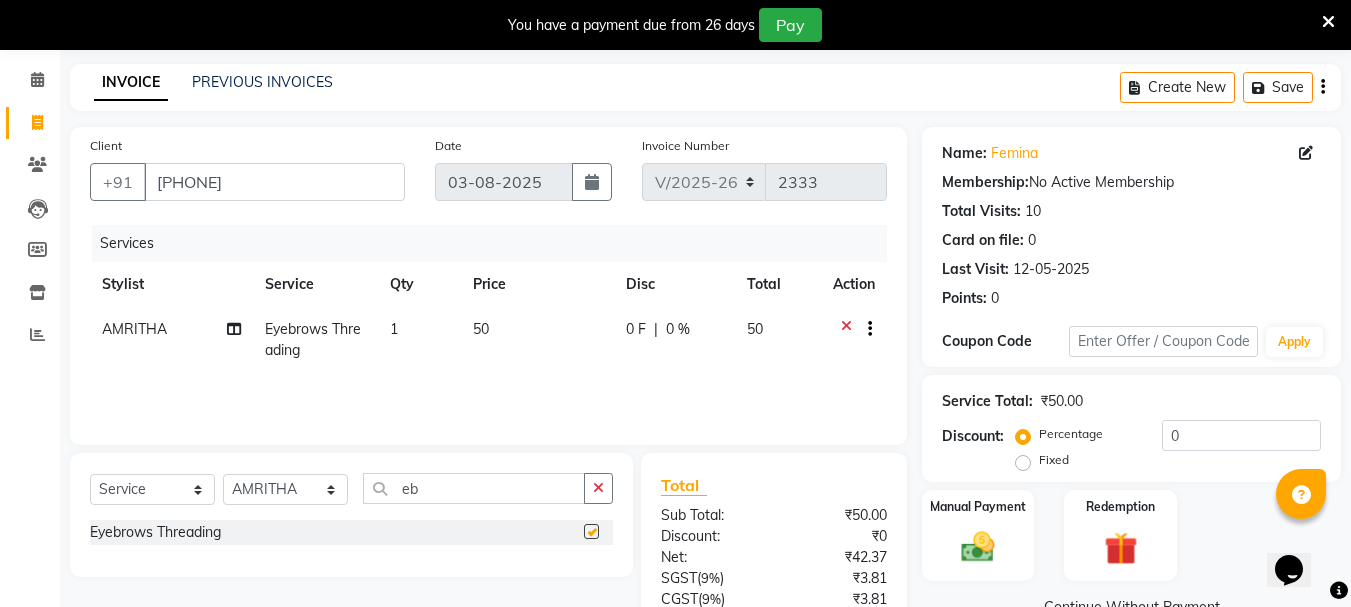 checkbox on "false" 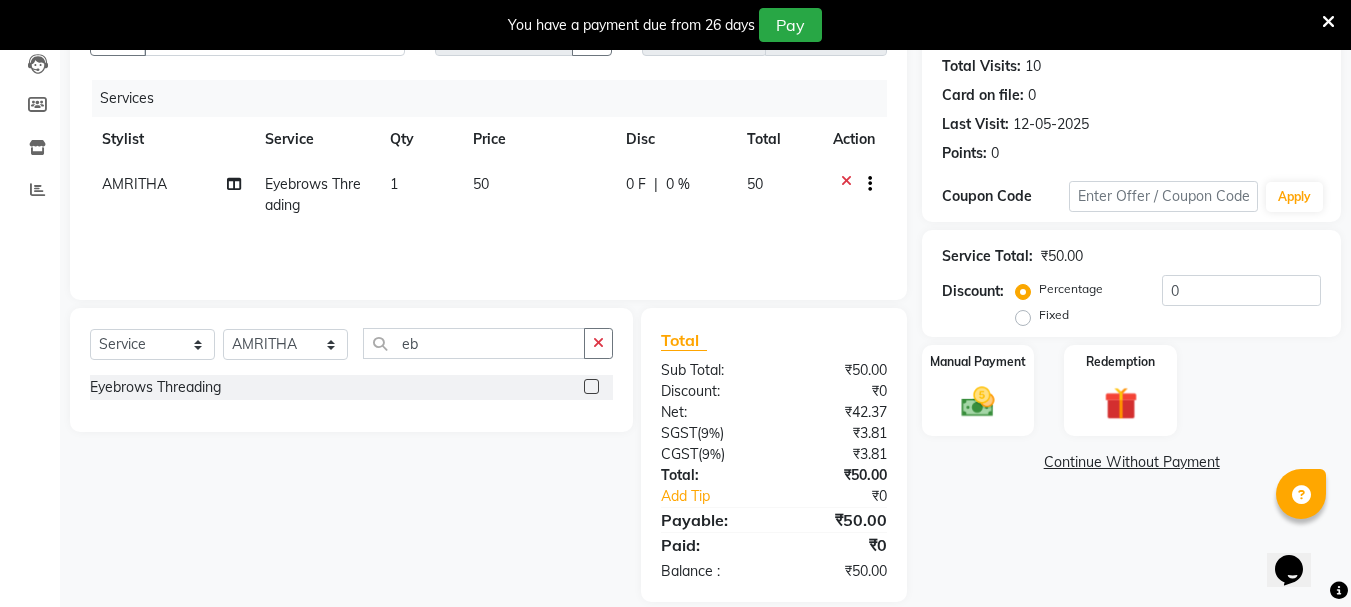 scroll, scrollTop: 243, scrollLeft: 0, axis: vertical 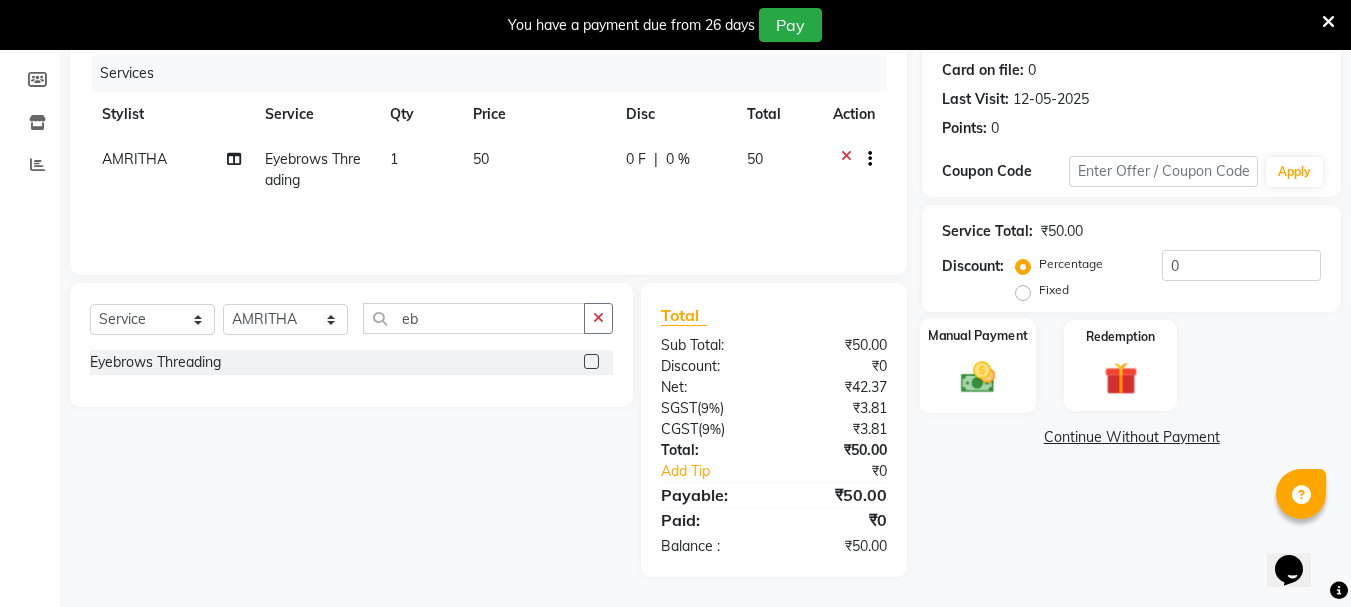 click 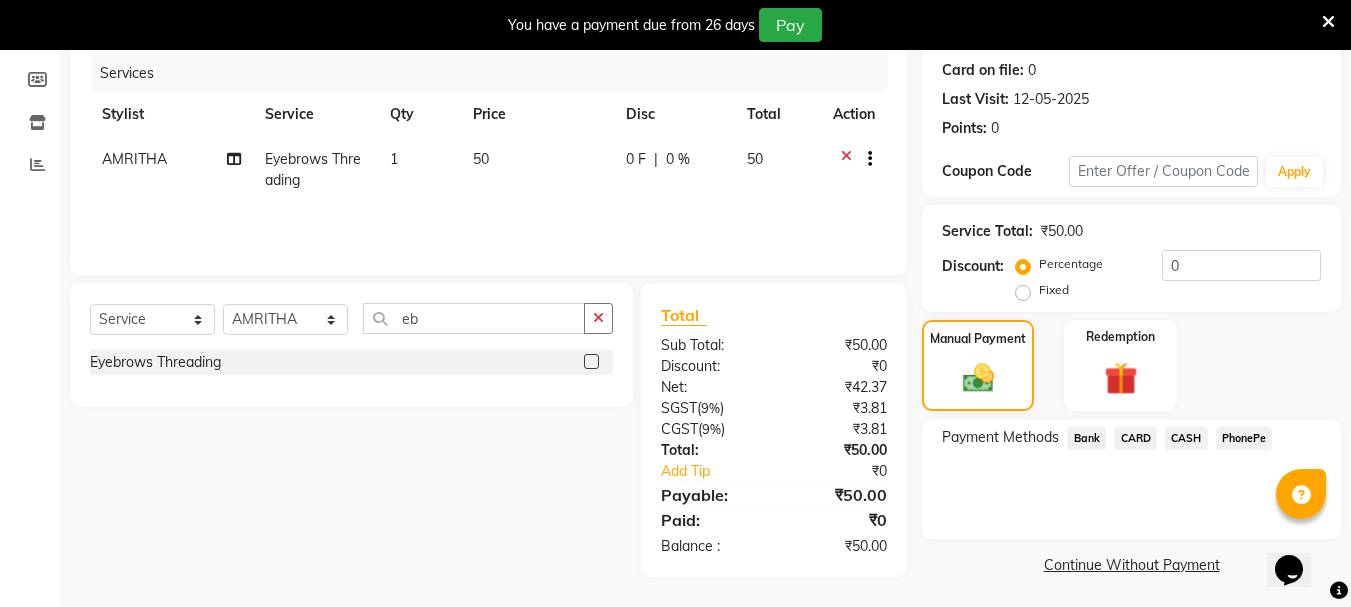 click on "PhonePe" 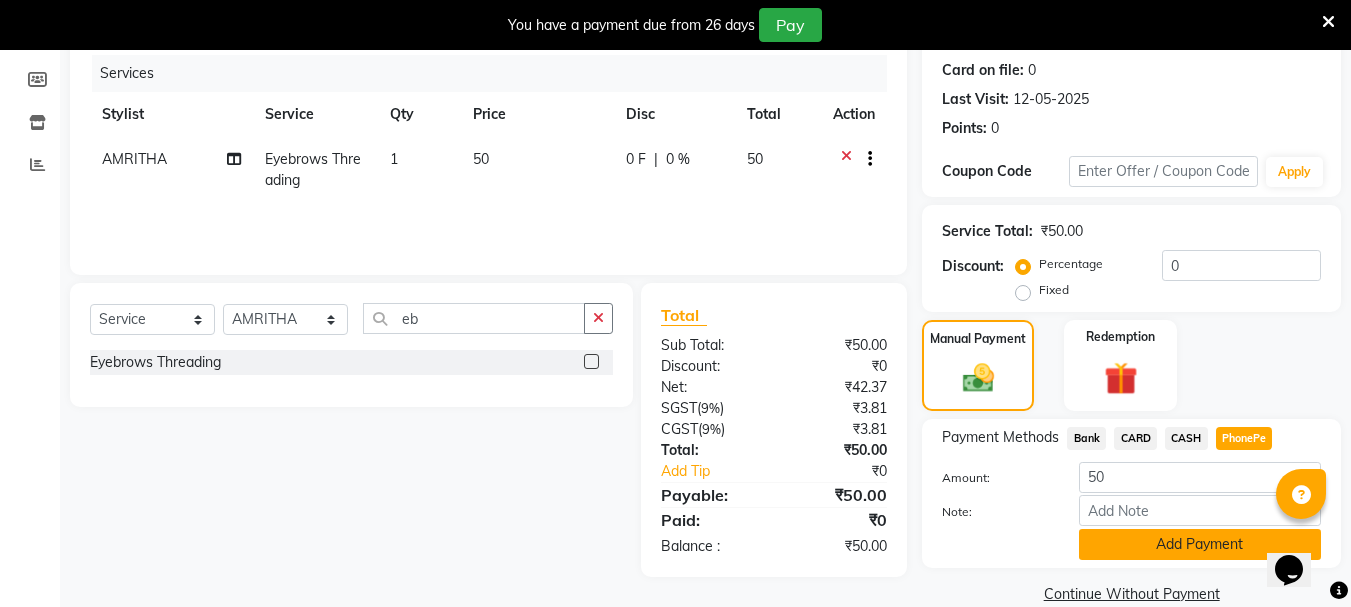 click on "Add Payment" 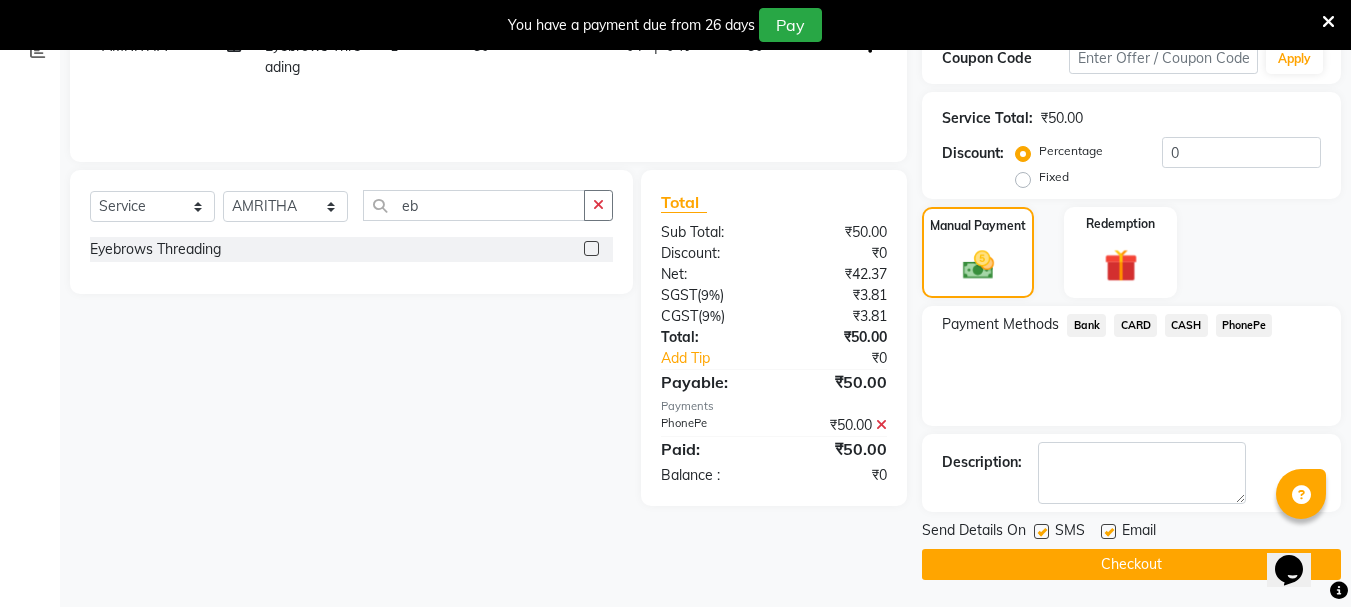 scroll, scrollTop: 359, scrollLeft: 0, axis: vertical 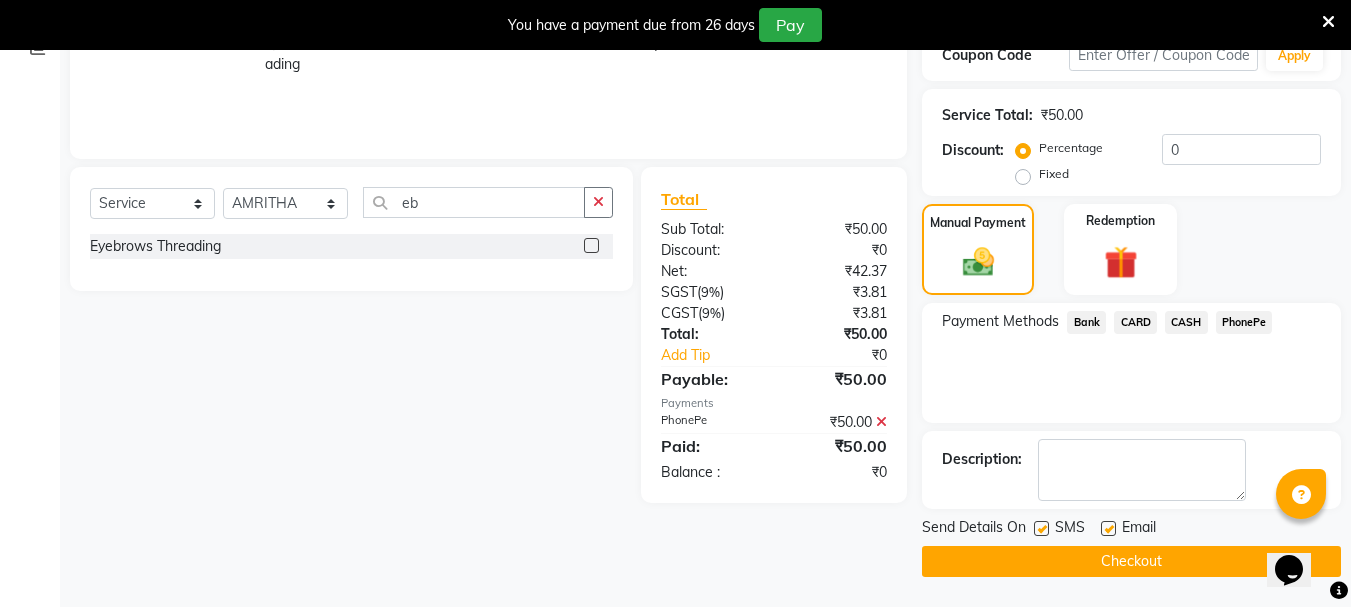 click on "Checkout" 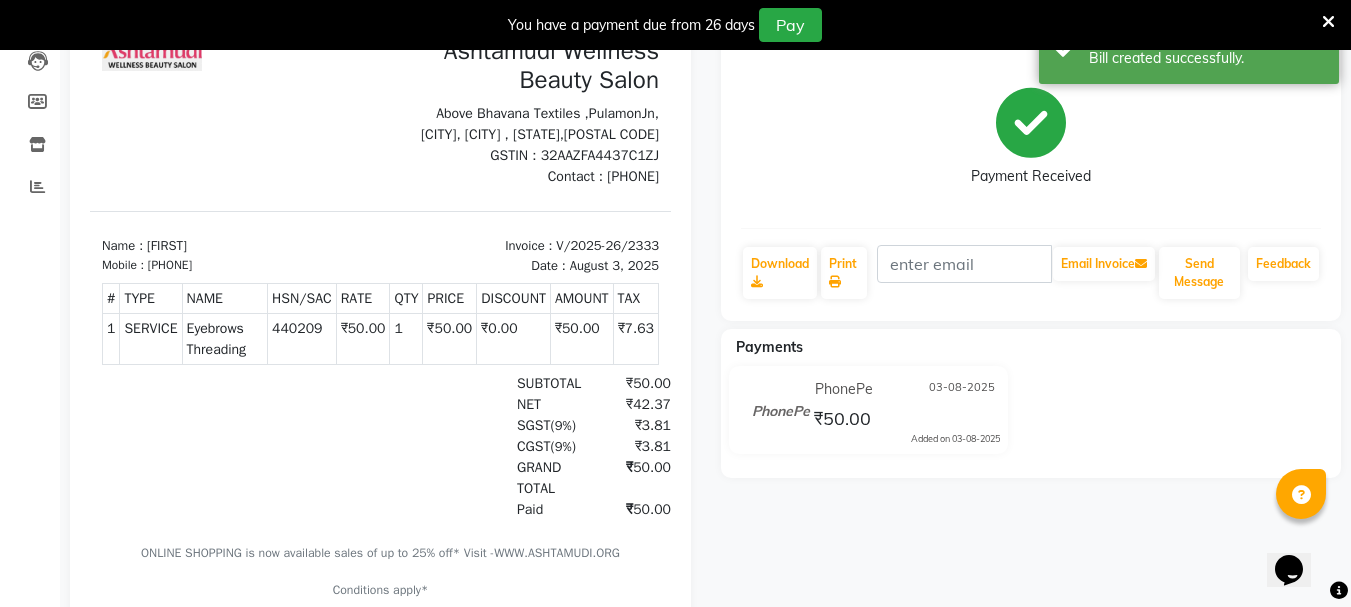 scroll, scrollTop: 0, scrollLeft: 0, axis: both 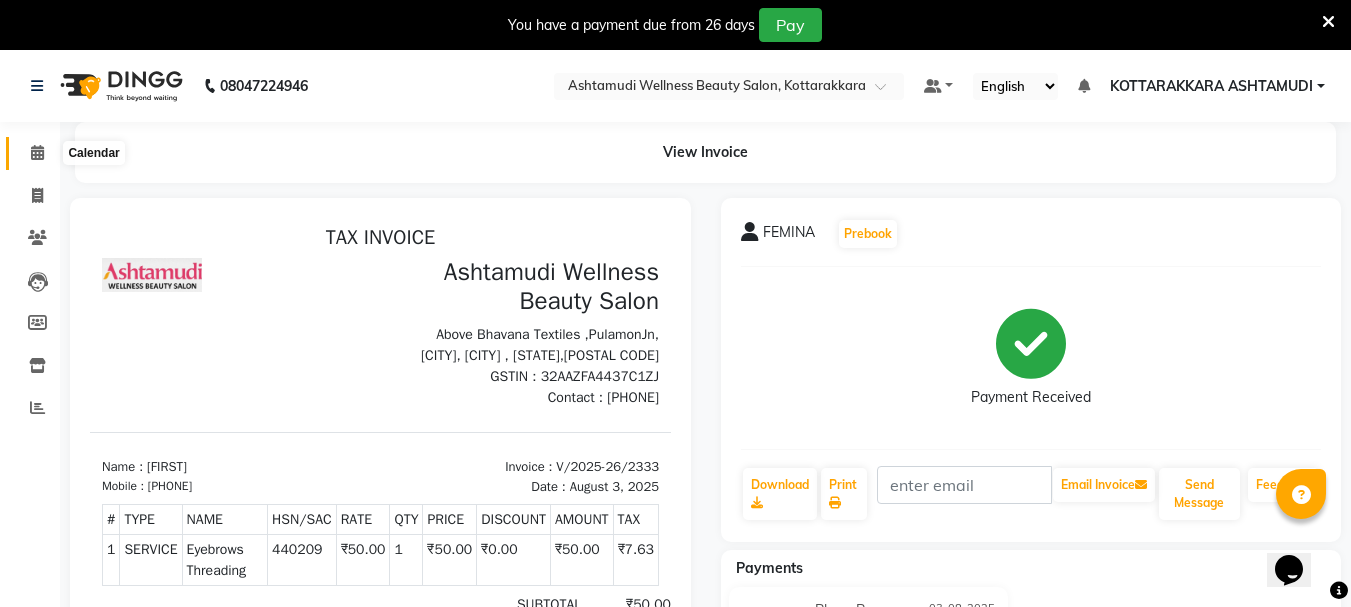 click 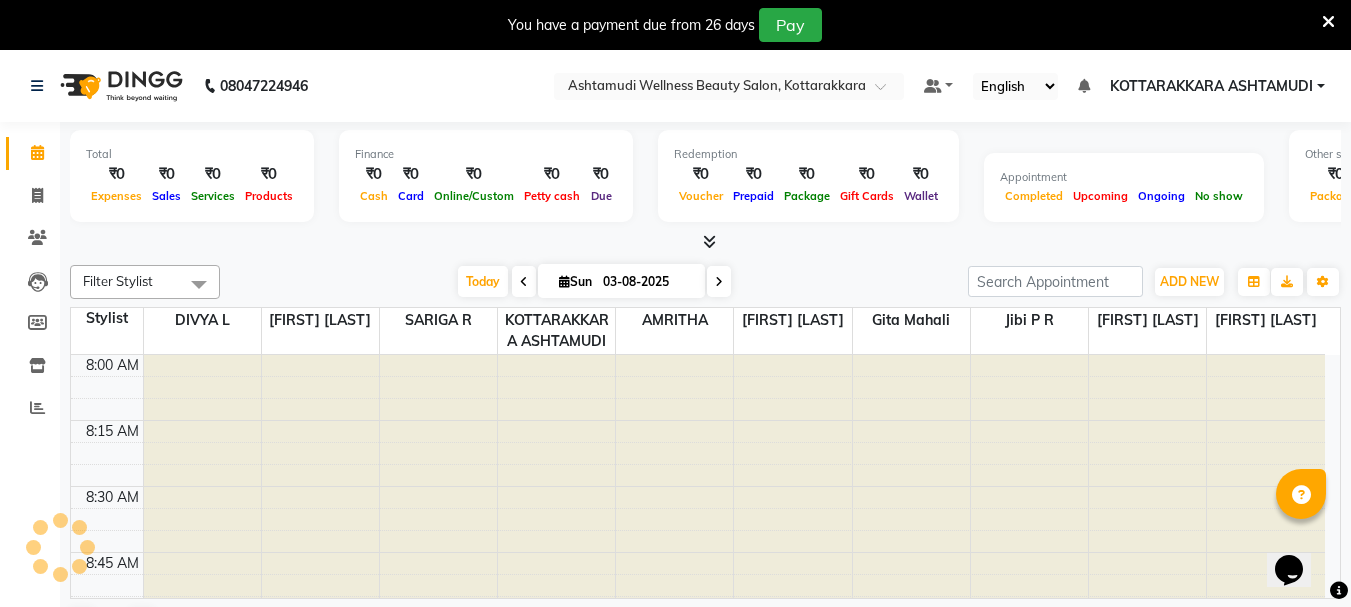 scroll, scrollTop: 0, scrollLeft: 0, axis: both 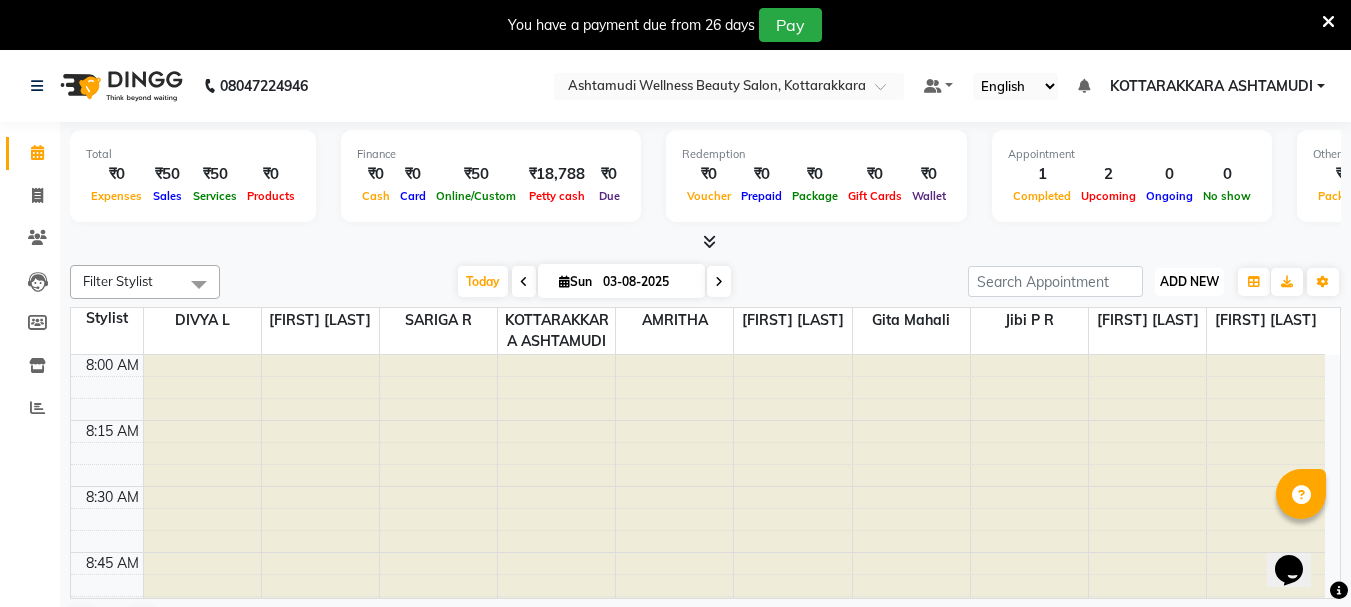 click on "ADD NEW Toggle Dropdown" at bounding box center [1189, 282] 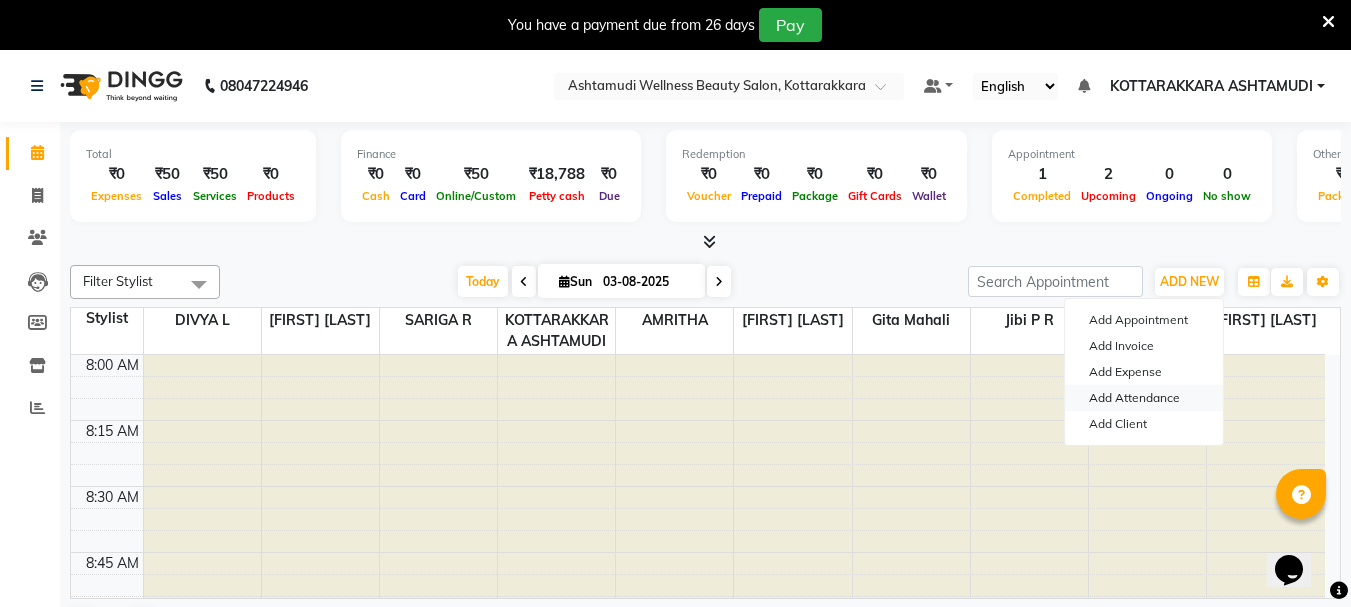 click on "Add Attendance" at bounding box center [1144, 398] 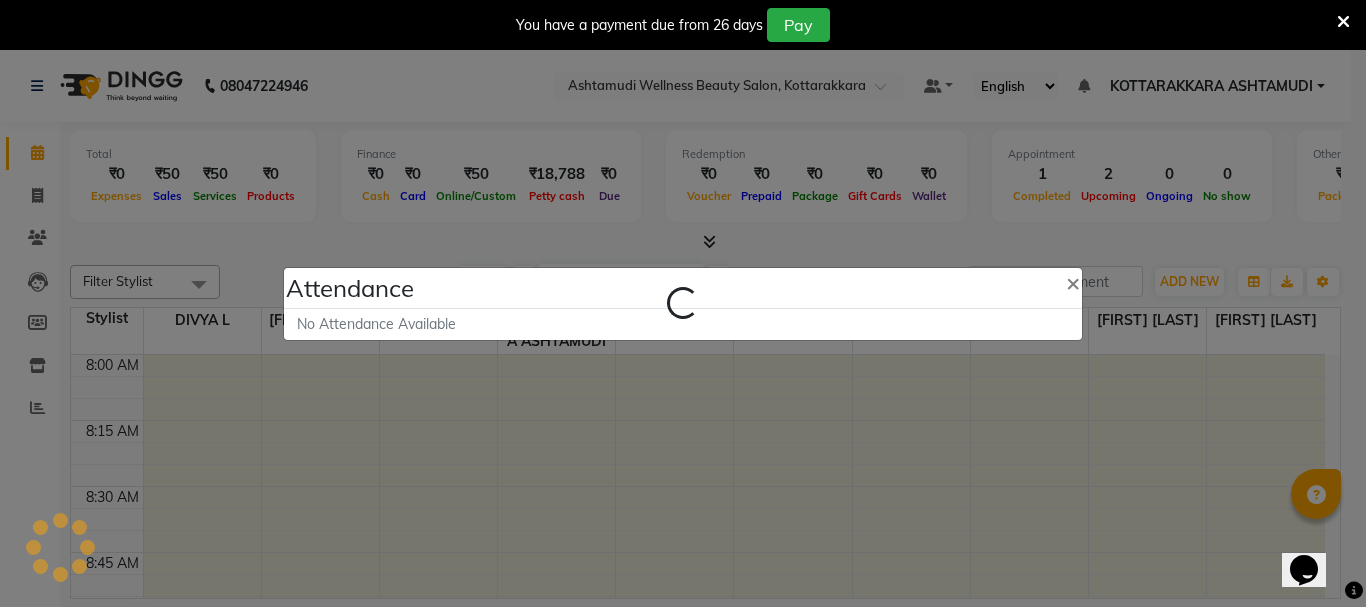 select on "A" 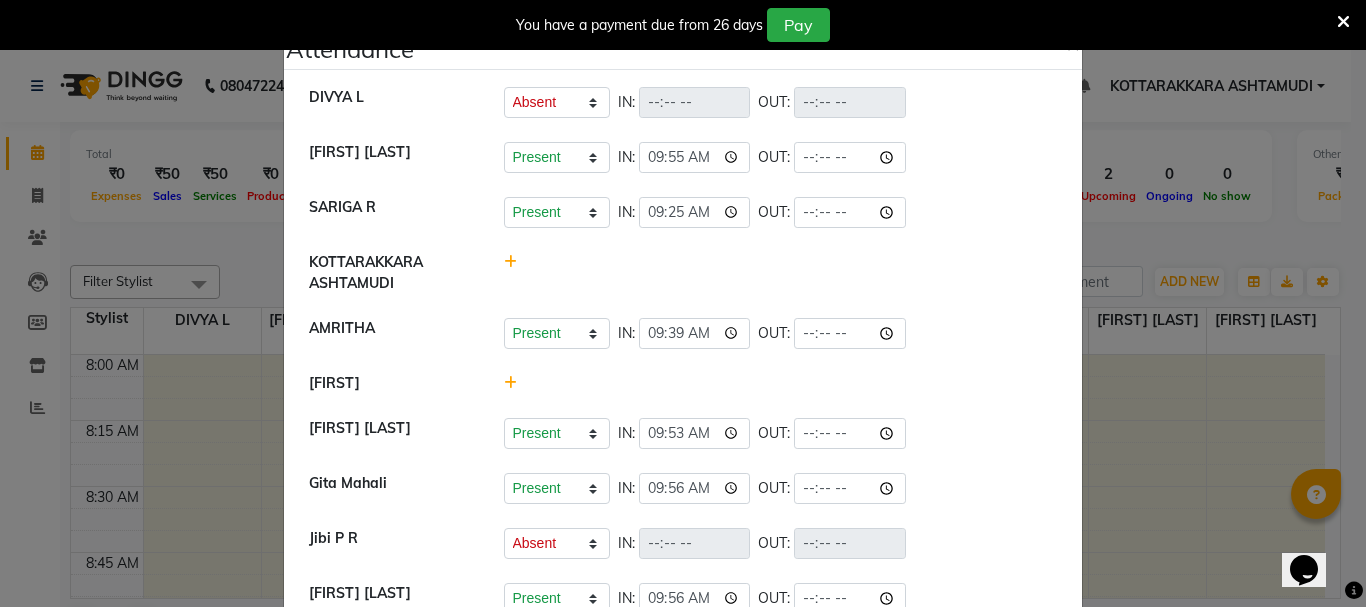 click 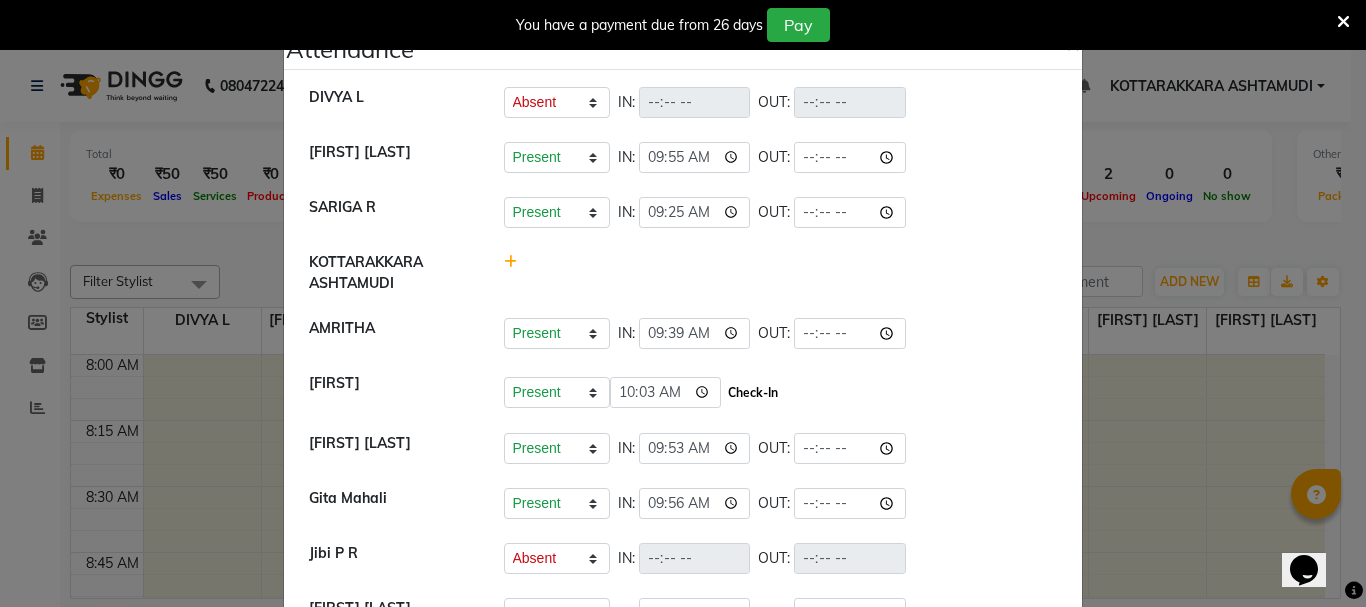 click on "Check-In" 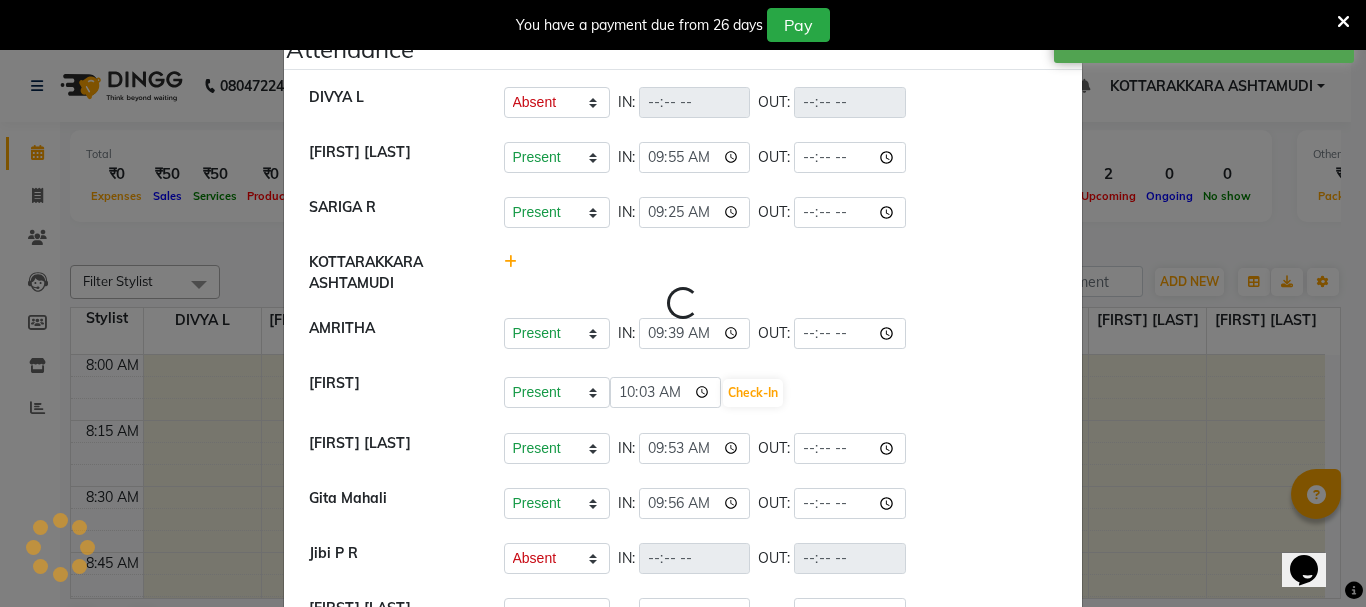 select on "A" 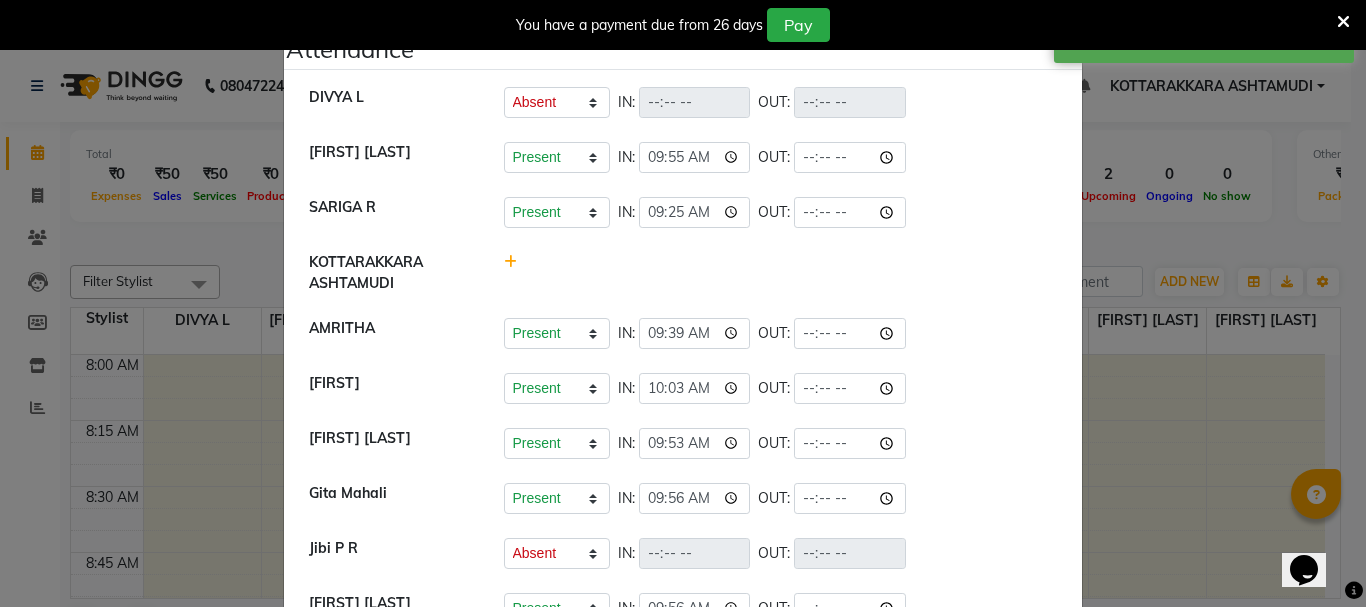 click on "Attendance ×  [FIRST] [LAST]	   Present   Absent   Late   Half Day   Weekly Off  IN:  OUT:   [FIRST] [LAST] 	   Present   Absent   Late   Half Day   Weekly Off  IN:  09:55 OUT:   [FIRST] [LAST]	   Present   Absent   Late   Half Day   Weekly Off  IN:  09:25 OUT:   [LOCATION]   [FIRST]   Present   Absent   Late   Half Day   Weekly Off  IN:  09:39 OUT:   [FIRST]   Present   Absent   Late   Half Day   Weekly Off  IN:  10:03 OUT:   [FIRST] [LAST]   Present   Absent   Late   Half Day   Weekly Off  IN:  09:53 OUT:   [FIRST] [LAST]    Present   Absent   Late   Half Day   Weekly Off  IN:  09:56 OUT:   [FIRST] [LAST]   Present   Absent   Late   Half Day   Weekly Off  IN:  OUT:   [FIRST] [LAST]   Present   Absent   Late   Half Day   Weekly Off  IN:  09:56 OUT:   [FIRST] [LAST]    Present   Absent   Late   Half Day   Weekly Off  IN:  09:56 OUT:" 